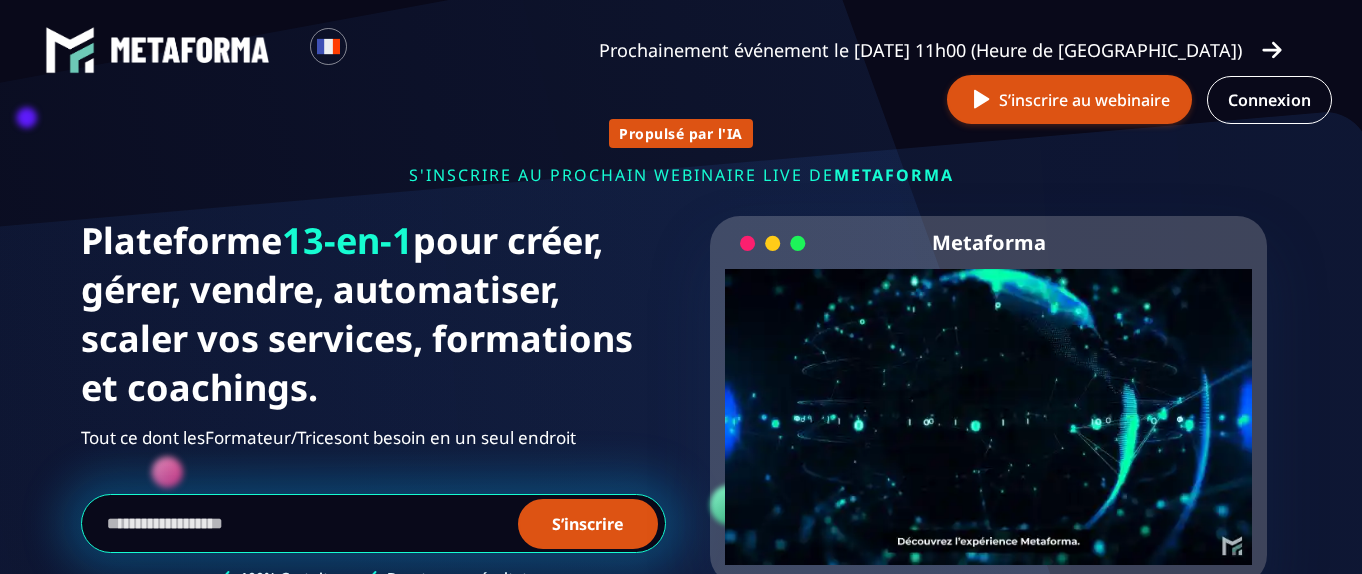 scroll, scrollTop: 0, scrollLeft: 0, axis: both 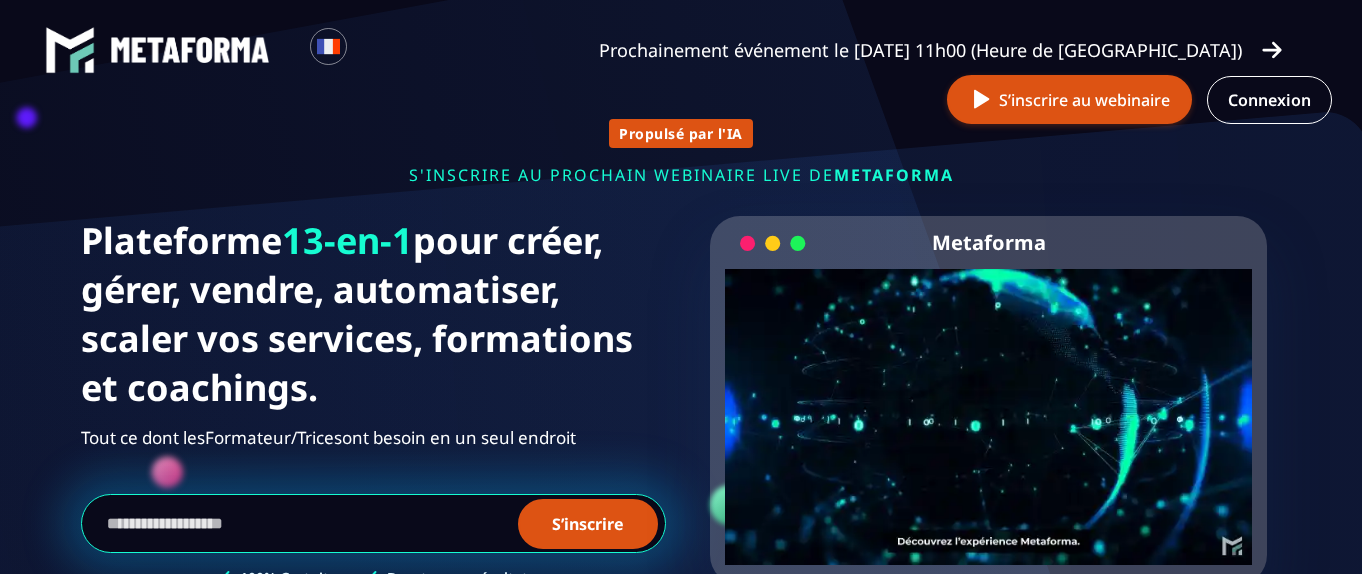 click on "S’inscrire au webinaire" at bounding box center (1069, 99) 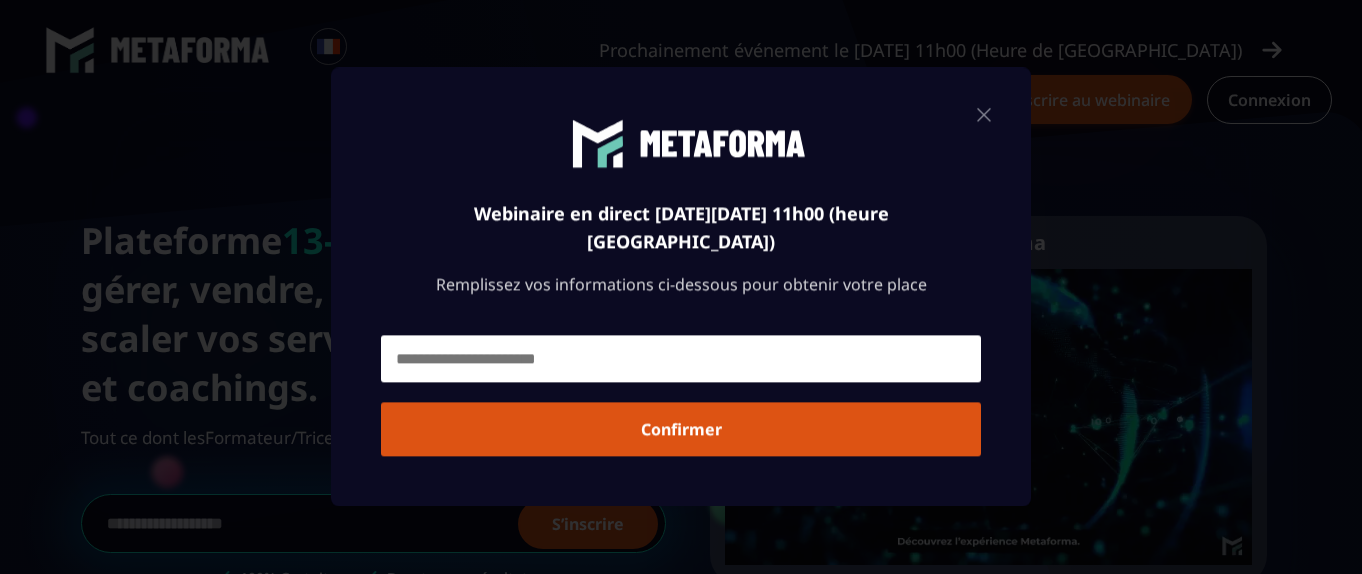 click at bounding box center [681, 359] 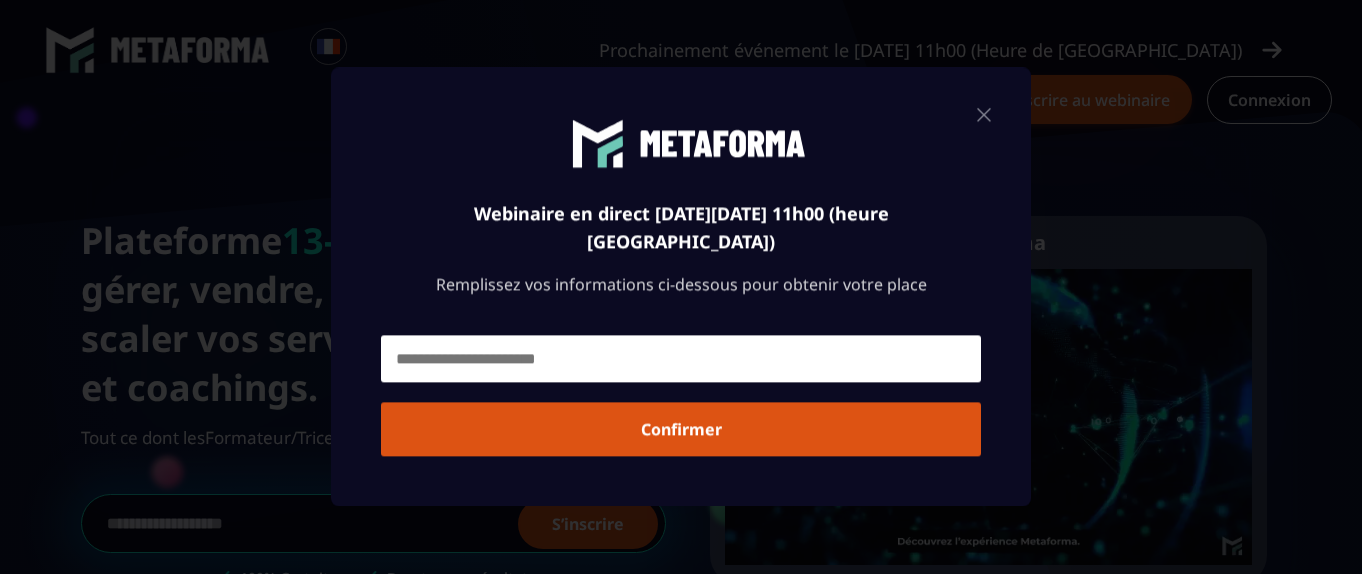 type on "**********" 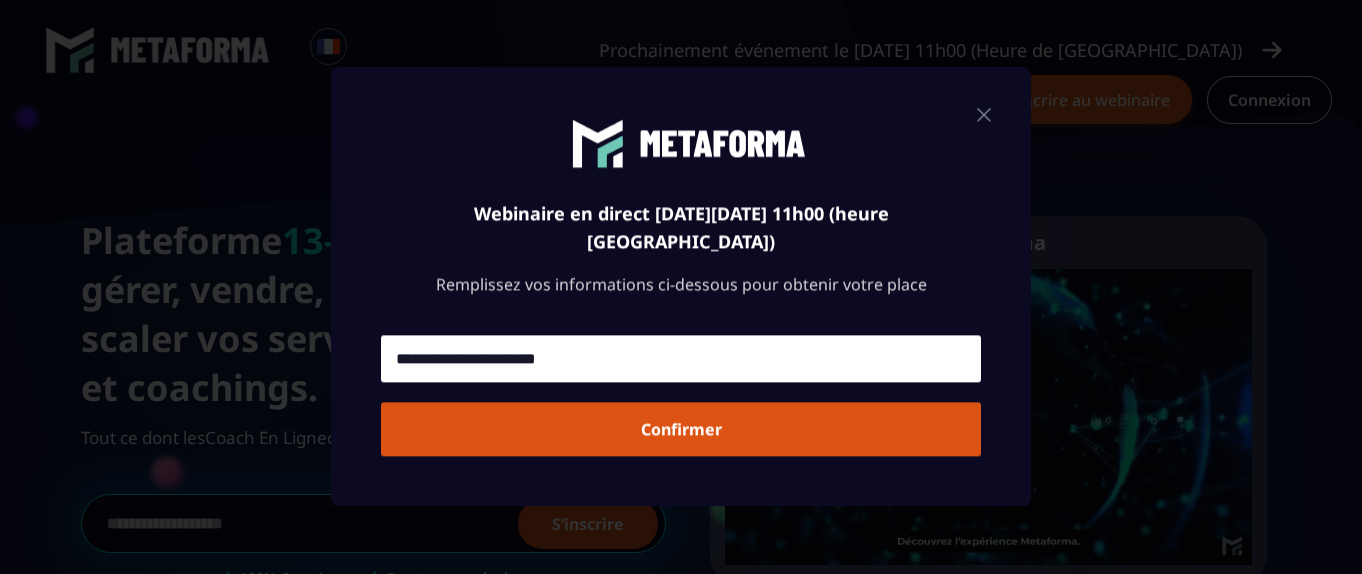 drag, startPoint x: 562, startPoint y: 434, endPoint x: 506, endPoint y: 418, distance: 58.24088 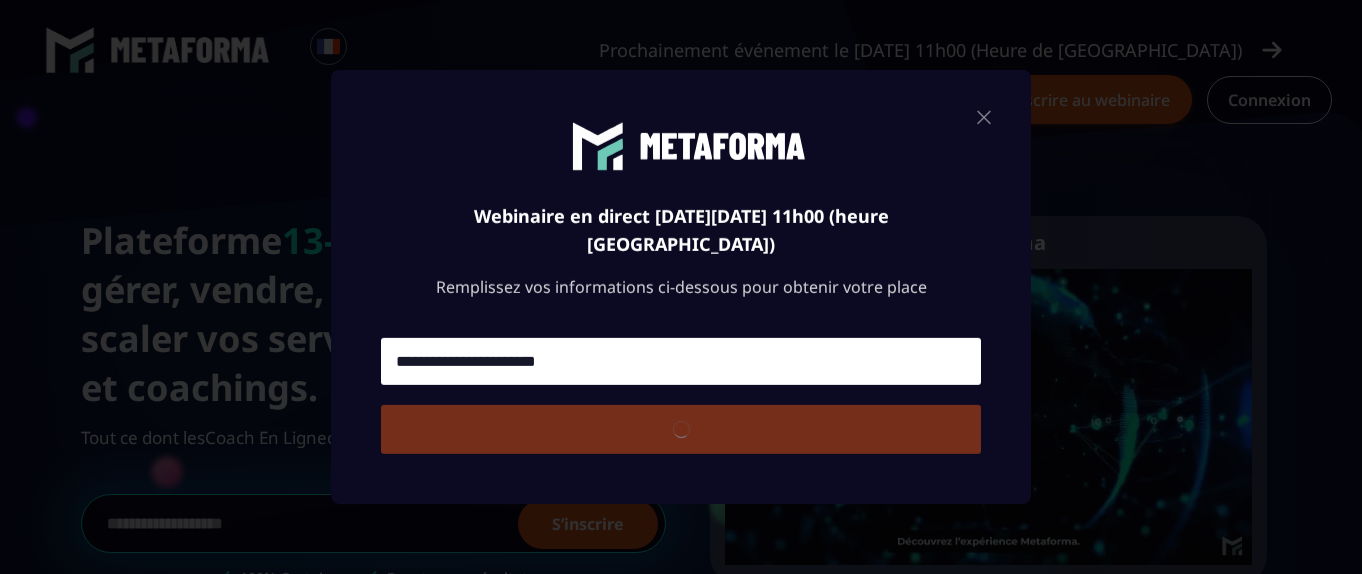 type 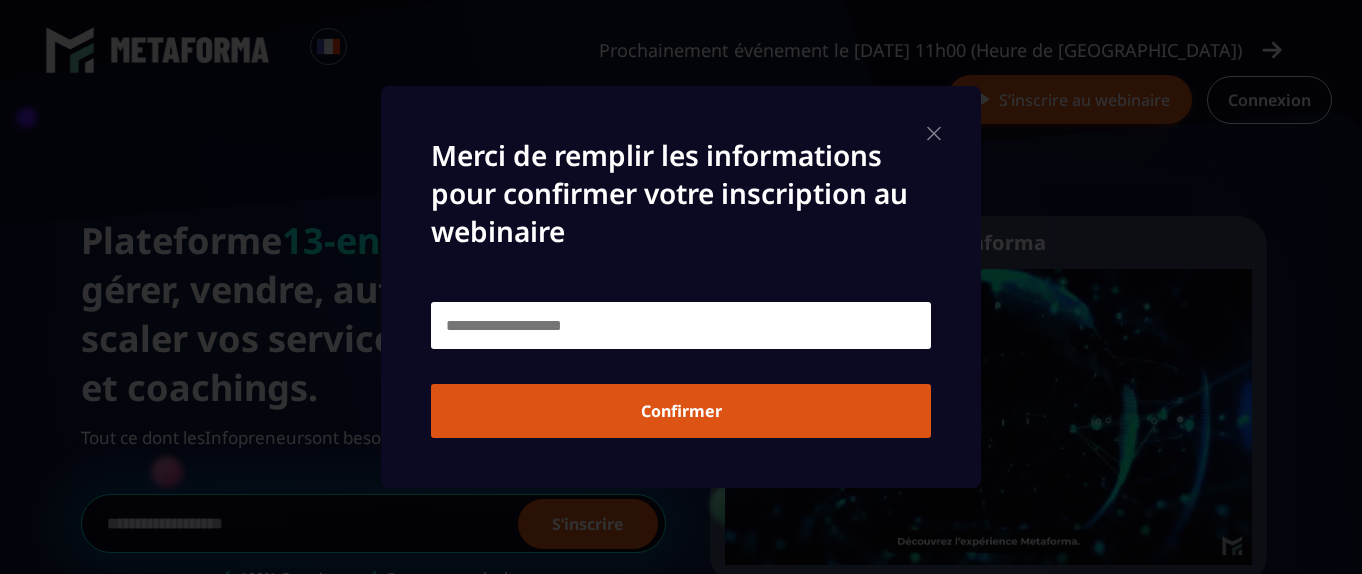 click at bounding box center (681, 325) 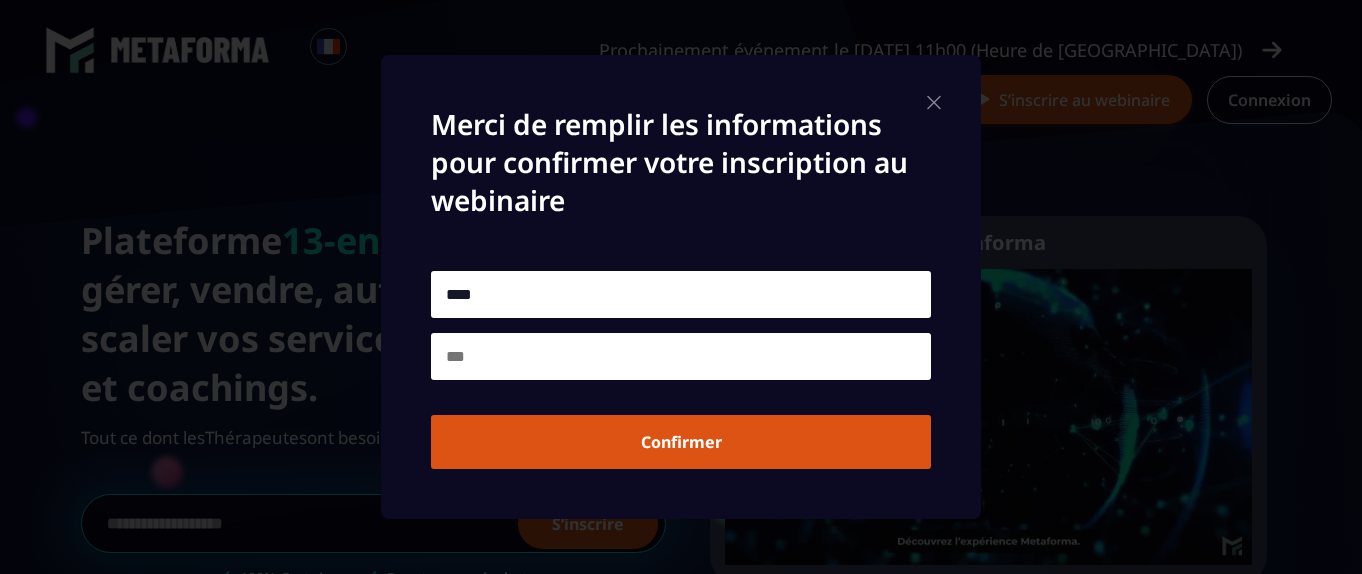 type on "****" 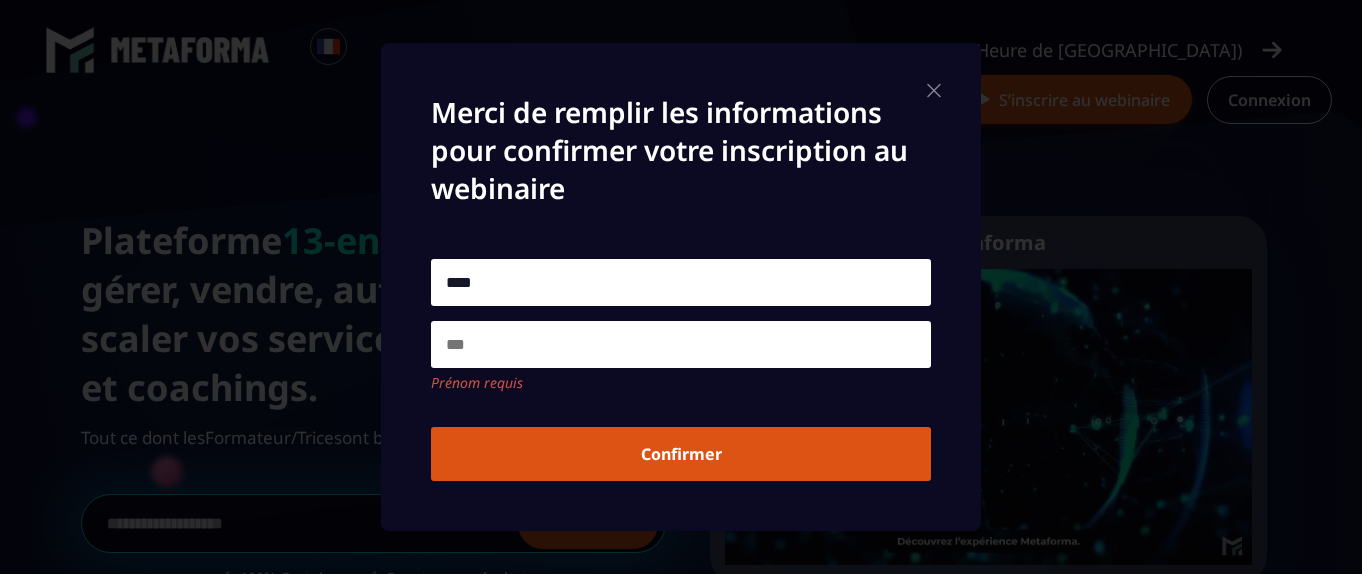click at bounding box center [681, 344] 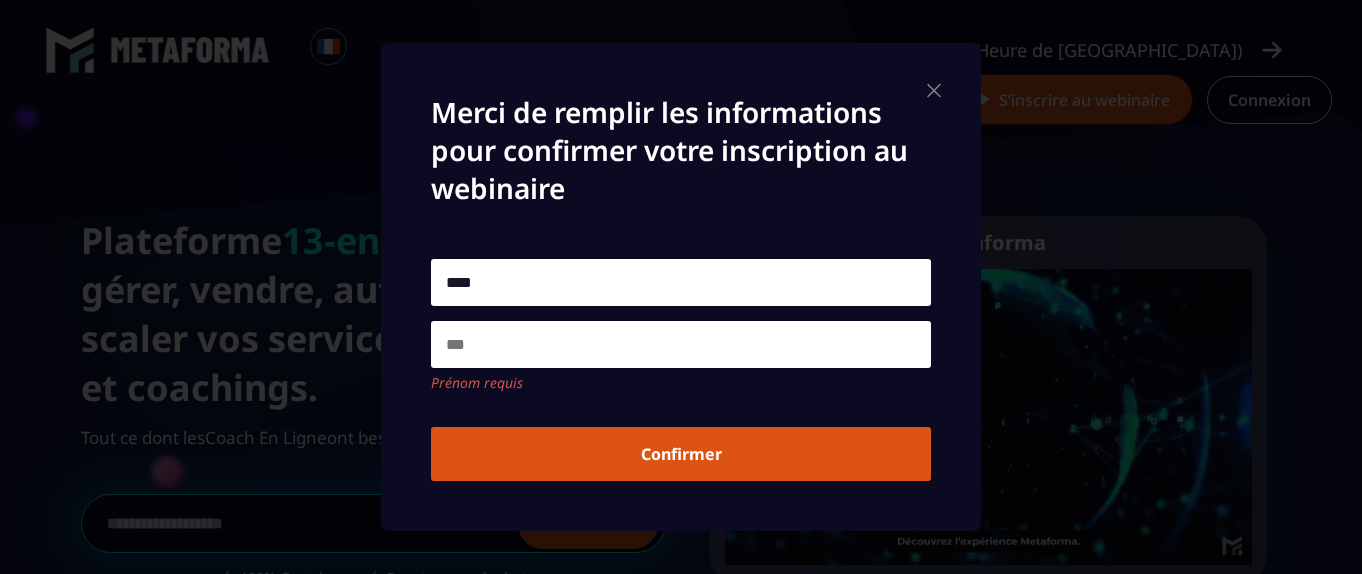 type on "*****" 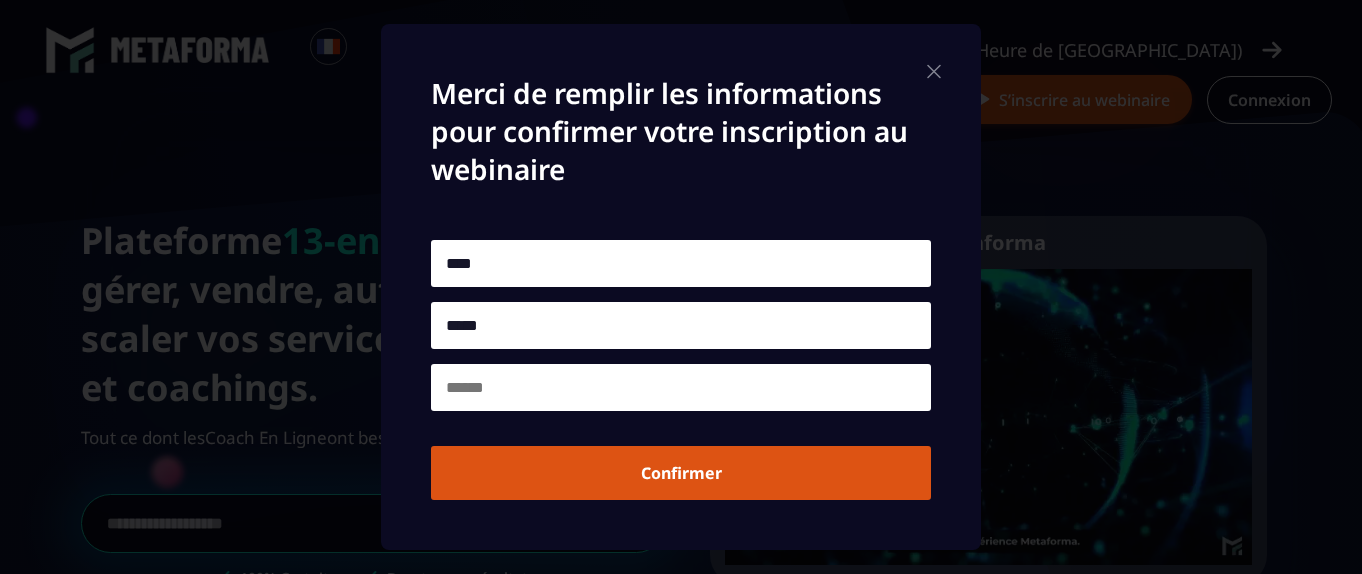 type on "******" 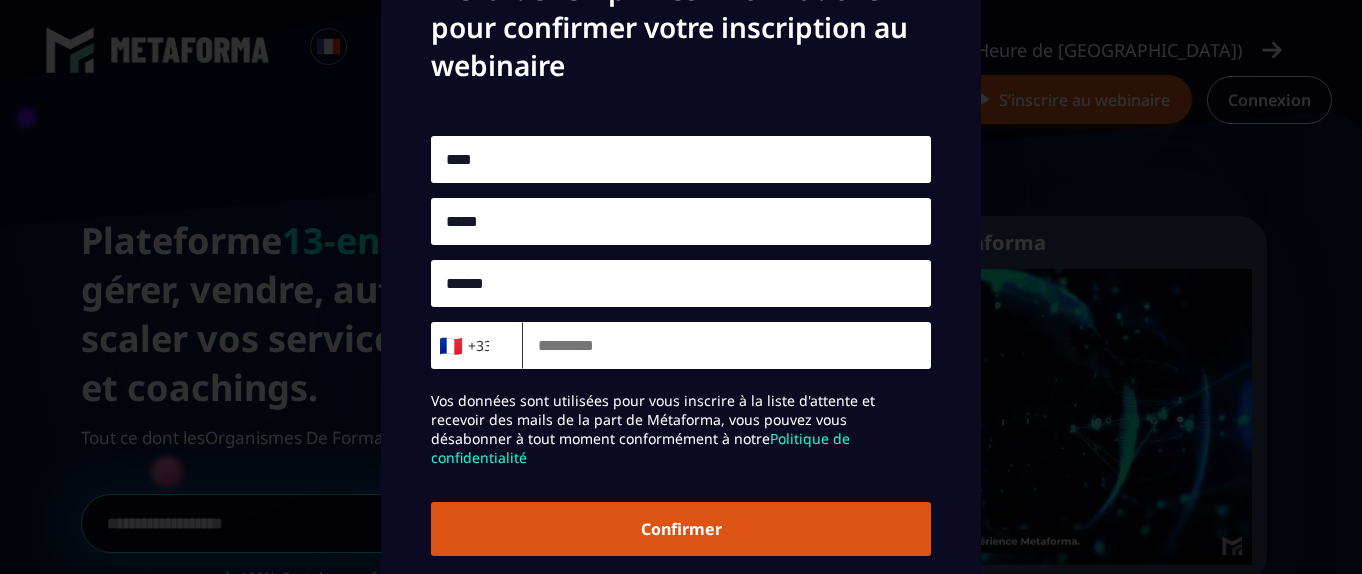 scroll, scrollTop: 68, scrollLeft: 0, axis: vertical 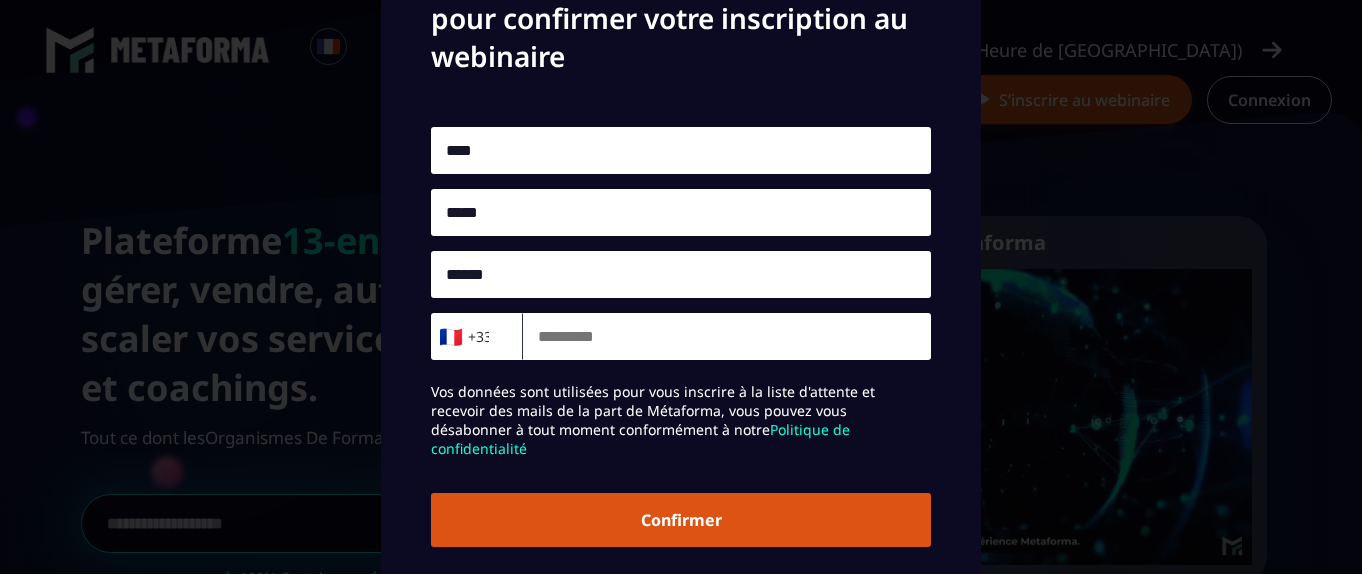click at bounding box center [727, 336] 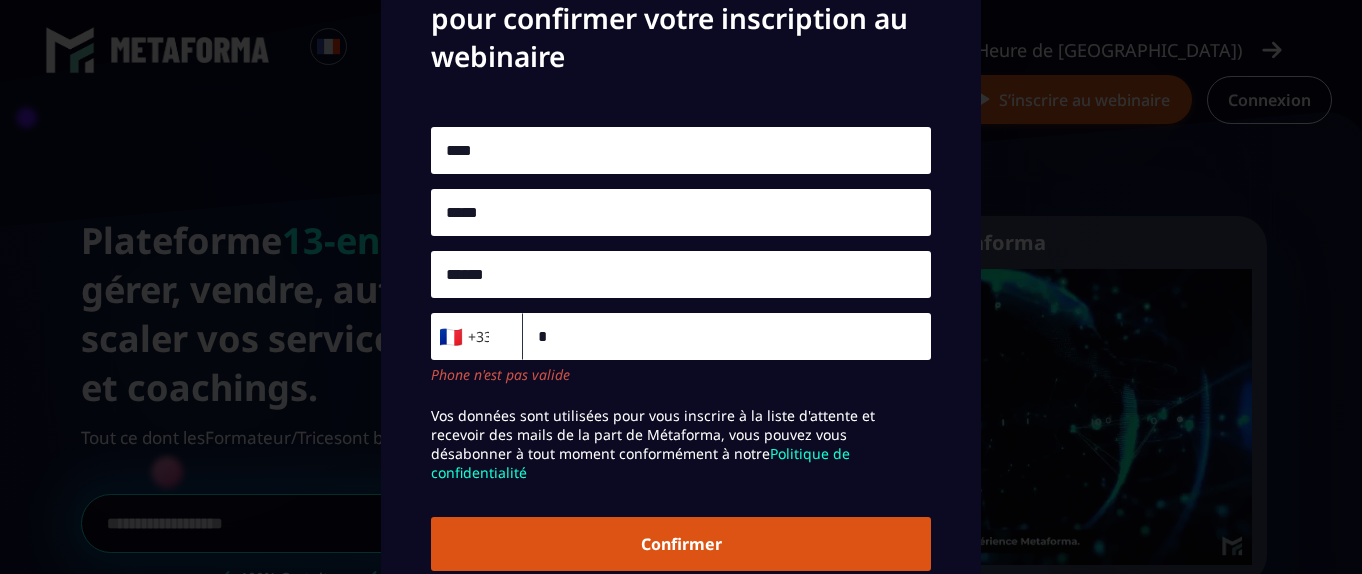 type on "*" 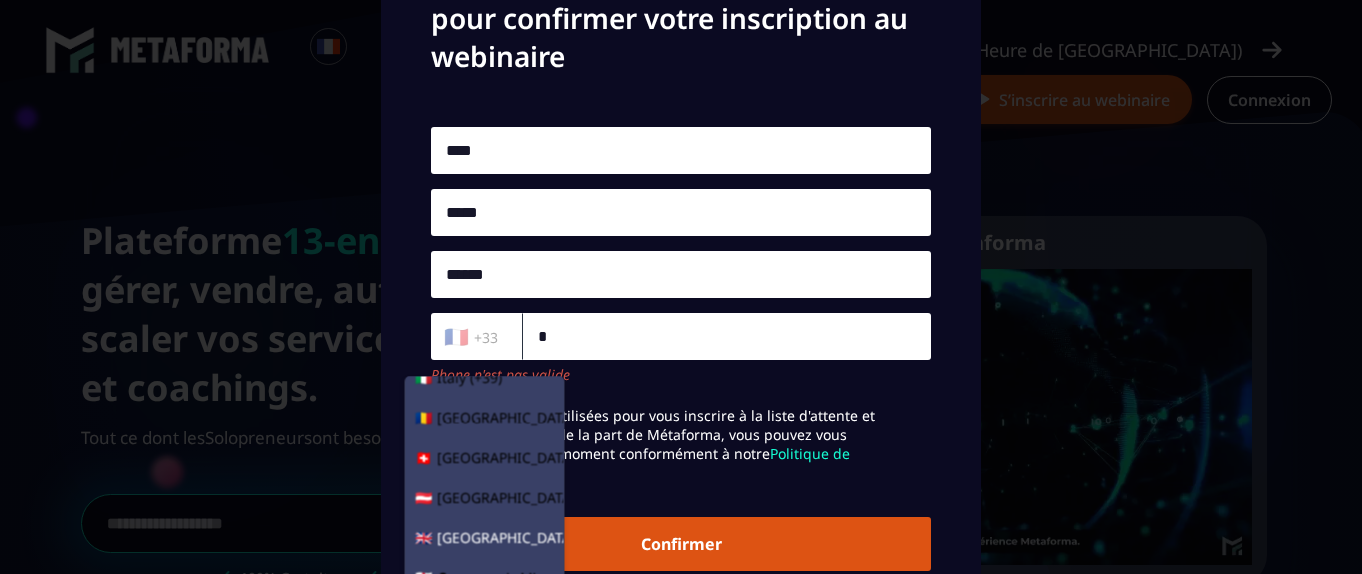 scroll, scrollTop: 459, scrollLeft: 0, axis: vertical 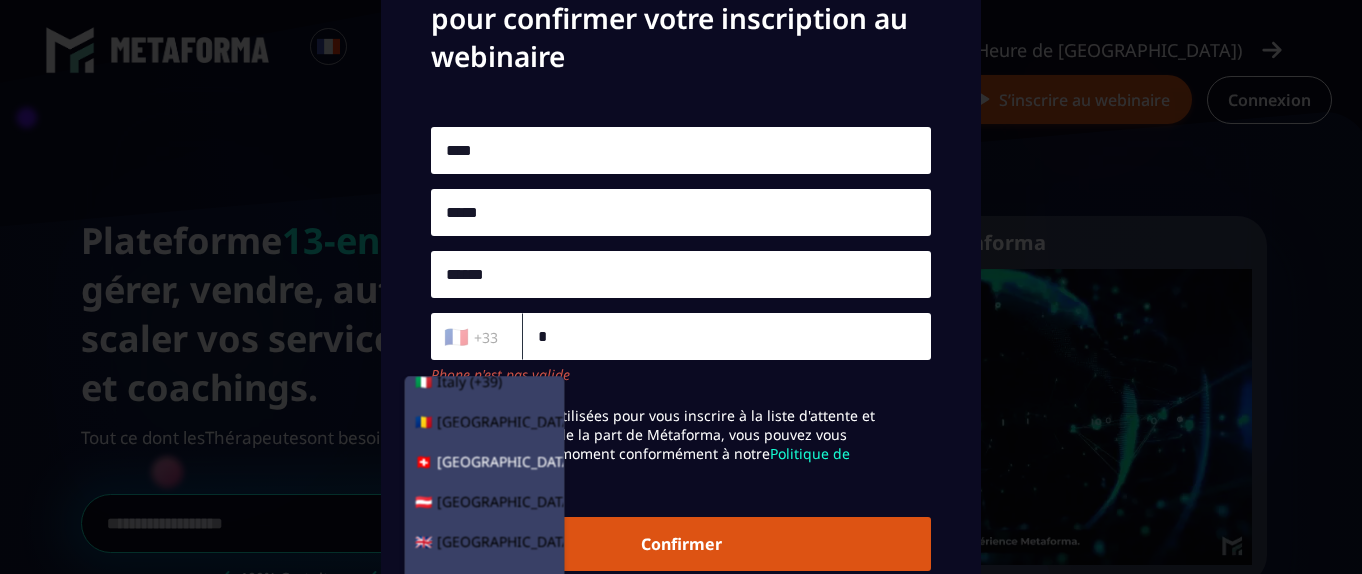 drag, startPoint x: 510, startPoint y: 469, endPoint x: 449, endPoint y: 462, distance: 61.400326 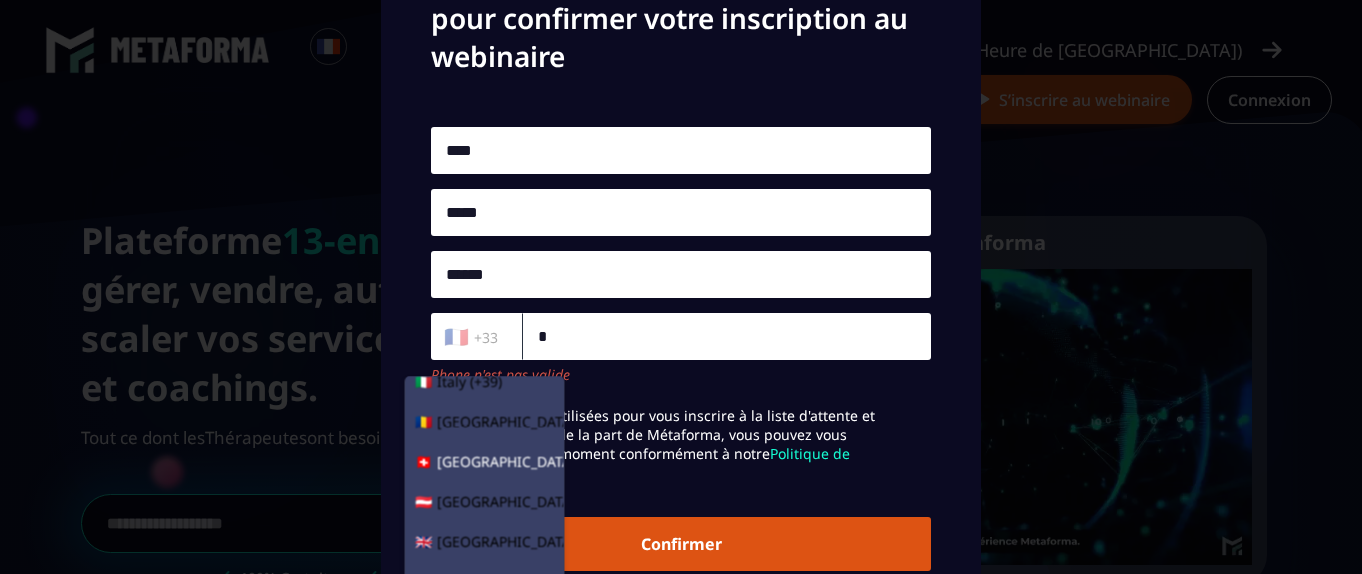 click on "[GEOGRAPHIC_DATA] (+41)" at bounding box center [524, 463] 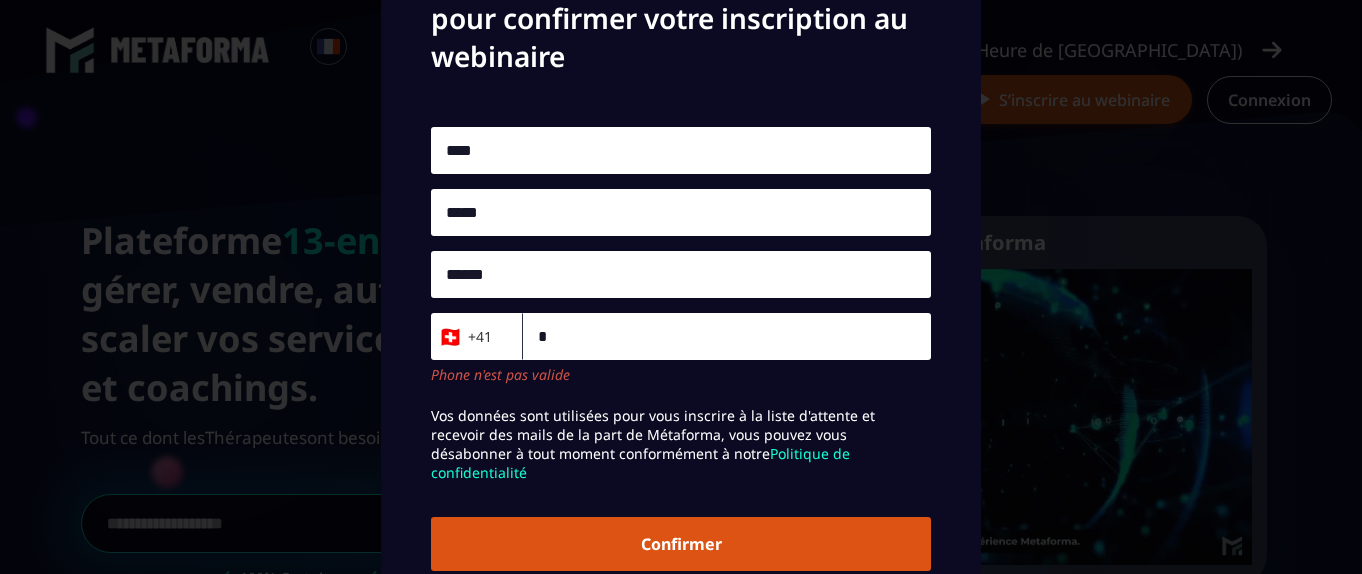 click on "*" at bounding box center (727, 336) 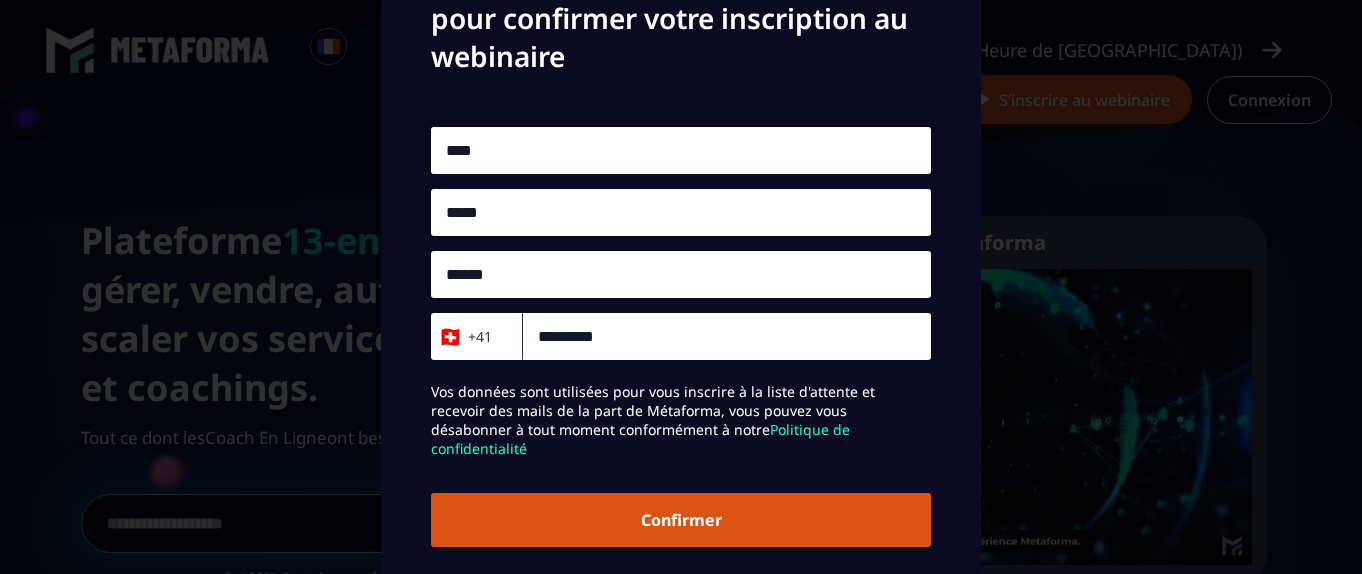 type on "*********" 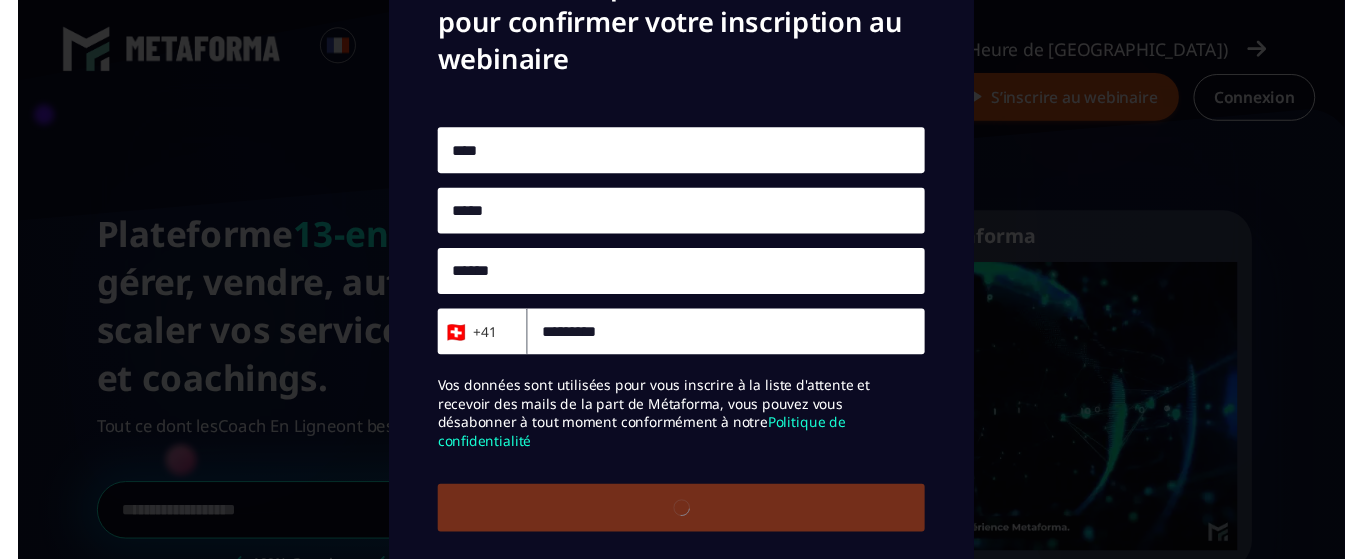 scroll, scrollTop: 63, scrollLeft: 0, axis: vertical 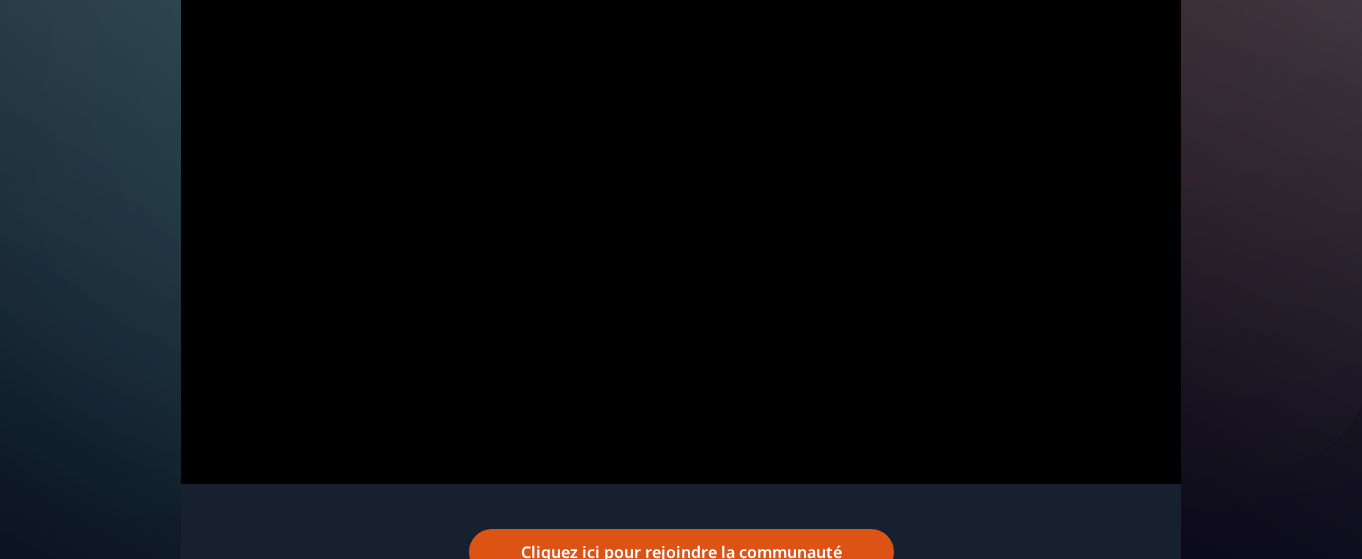 click on "Cliquez ici pour rejoindre la communauté" at bounding box center (681, 552) 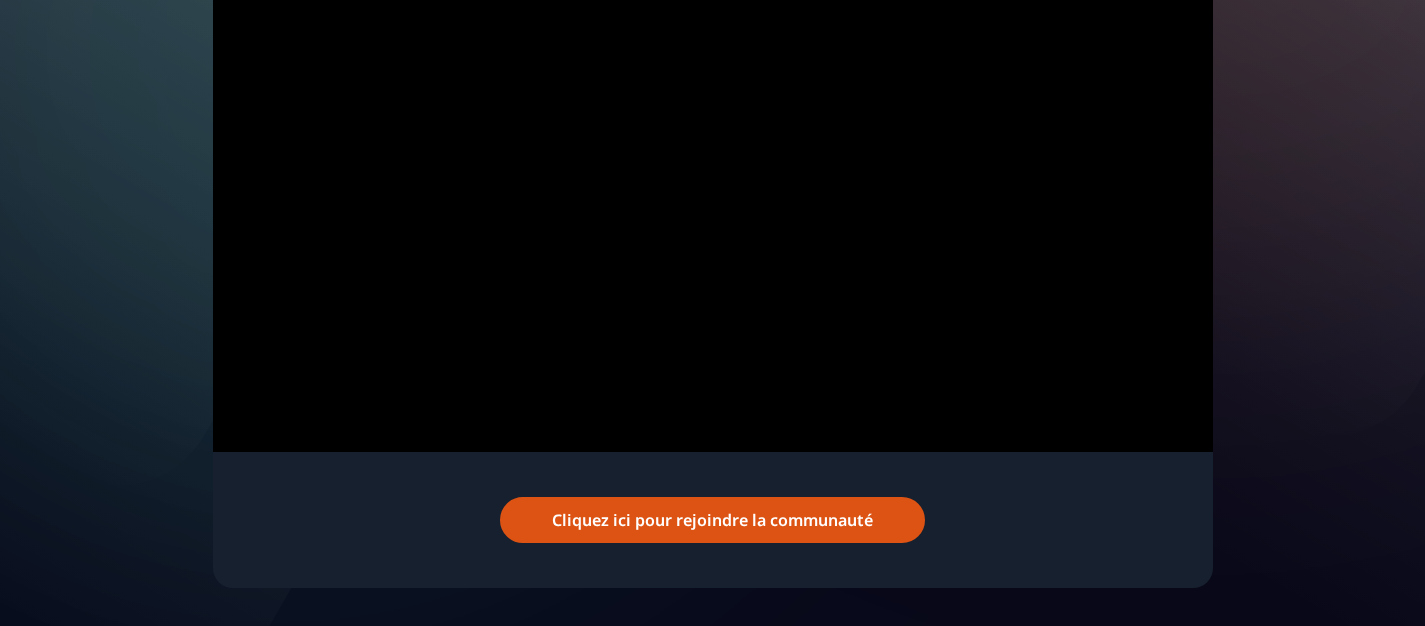 scroll, scrollTop: 554, scrollLeft: 0, axis: vertical 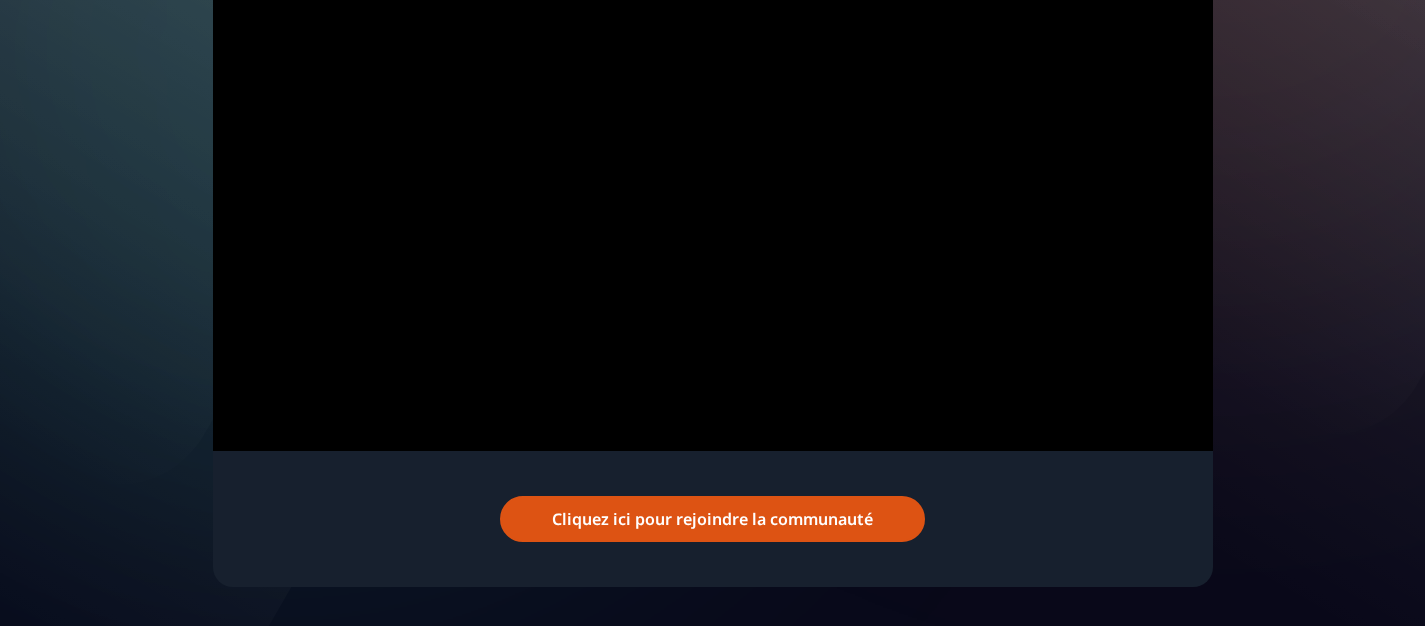 click on "Cliquez ici pour rejoindre la communauté" at bounding box center (712, 519) 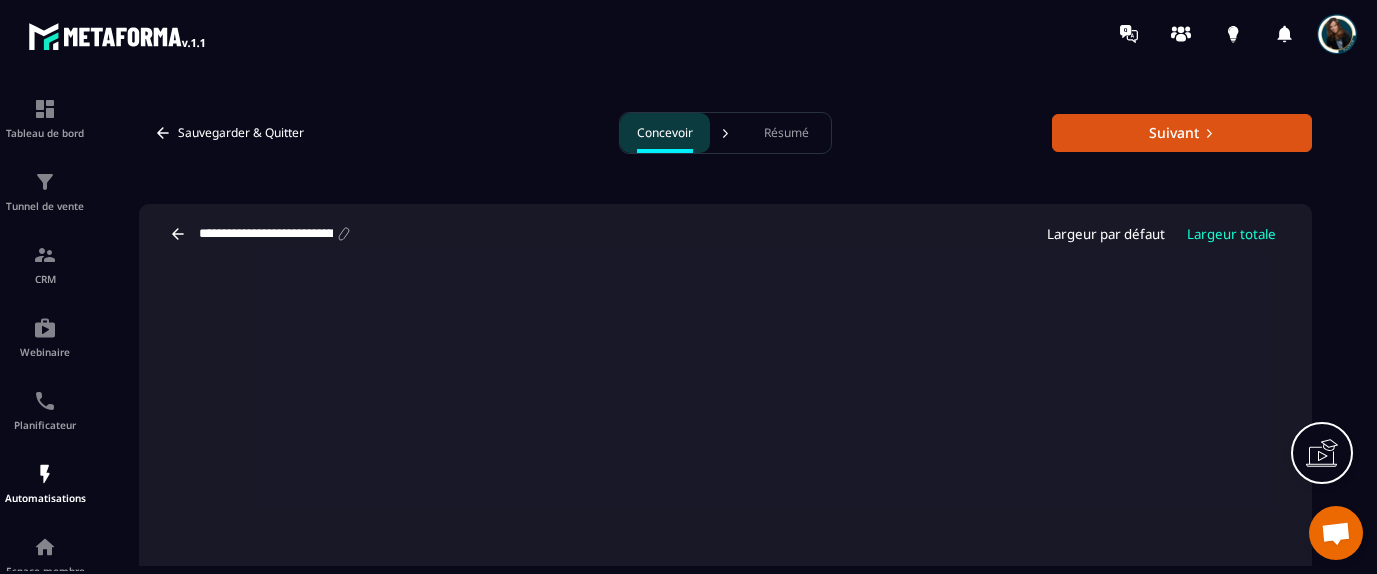 scroll, scrollTop: 0, scrollLeft: 0, axis: both 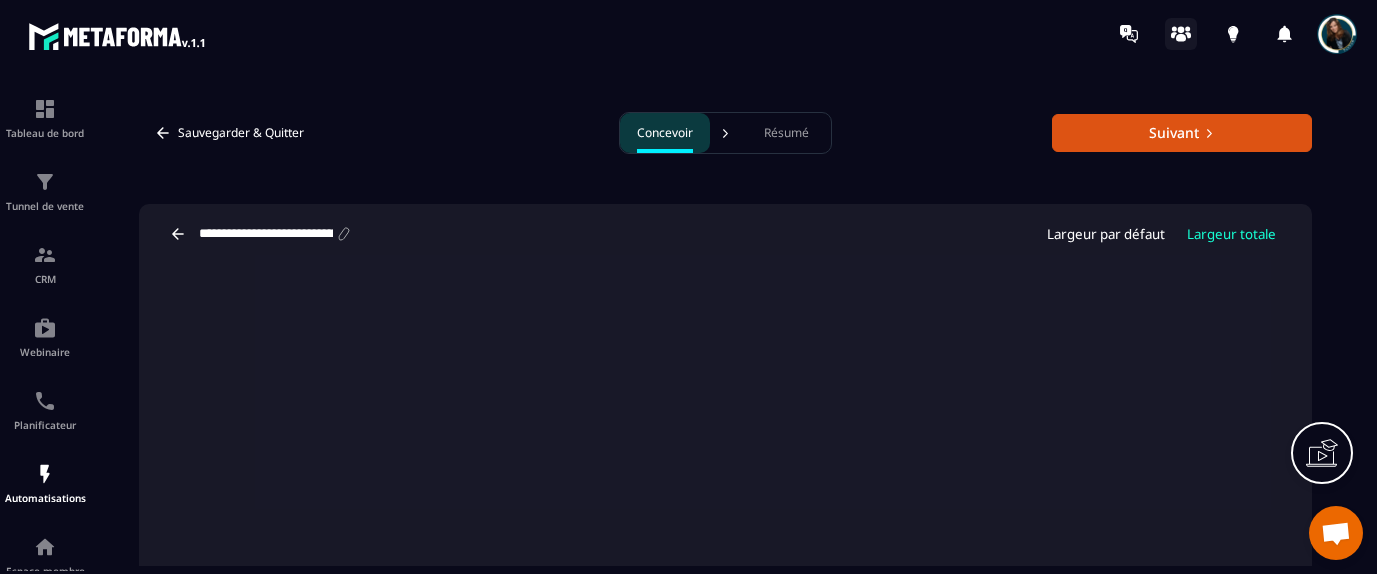 click 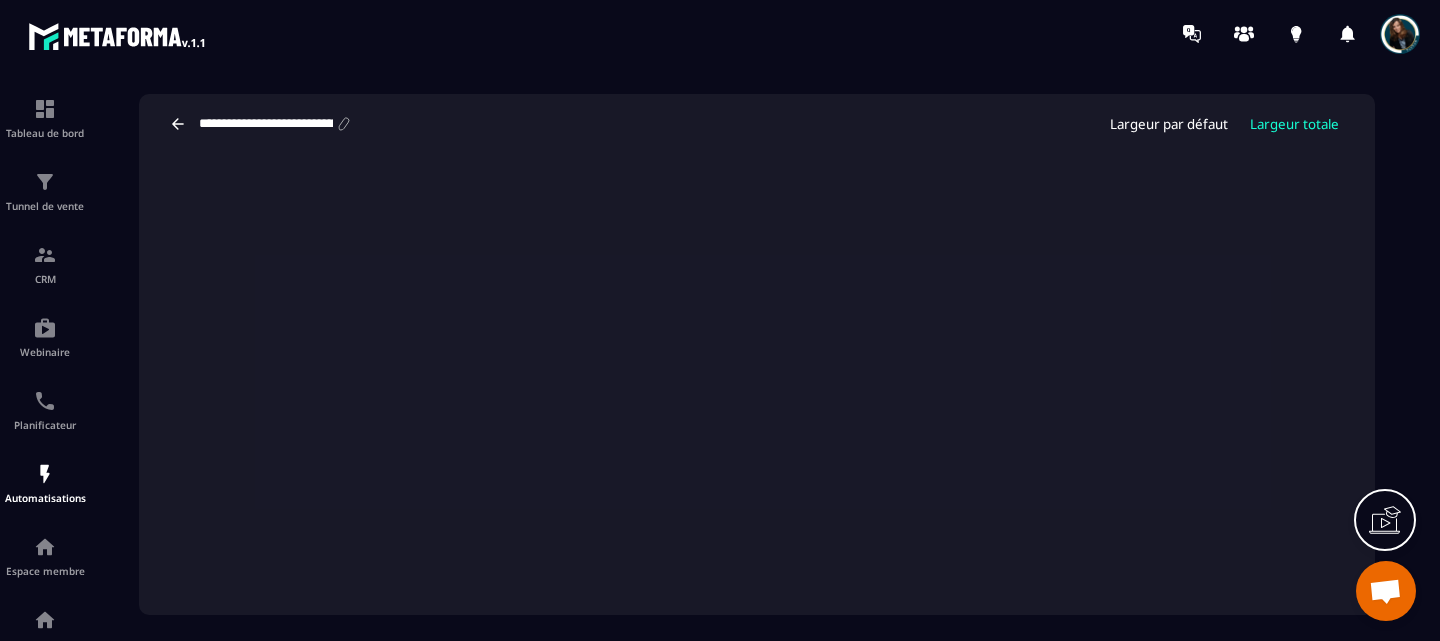 scroll, scrollTop: 0, scrollLeft: 0, axis: both 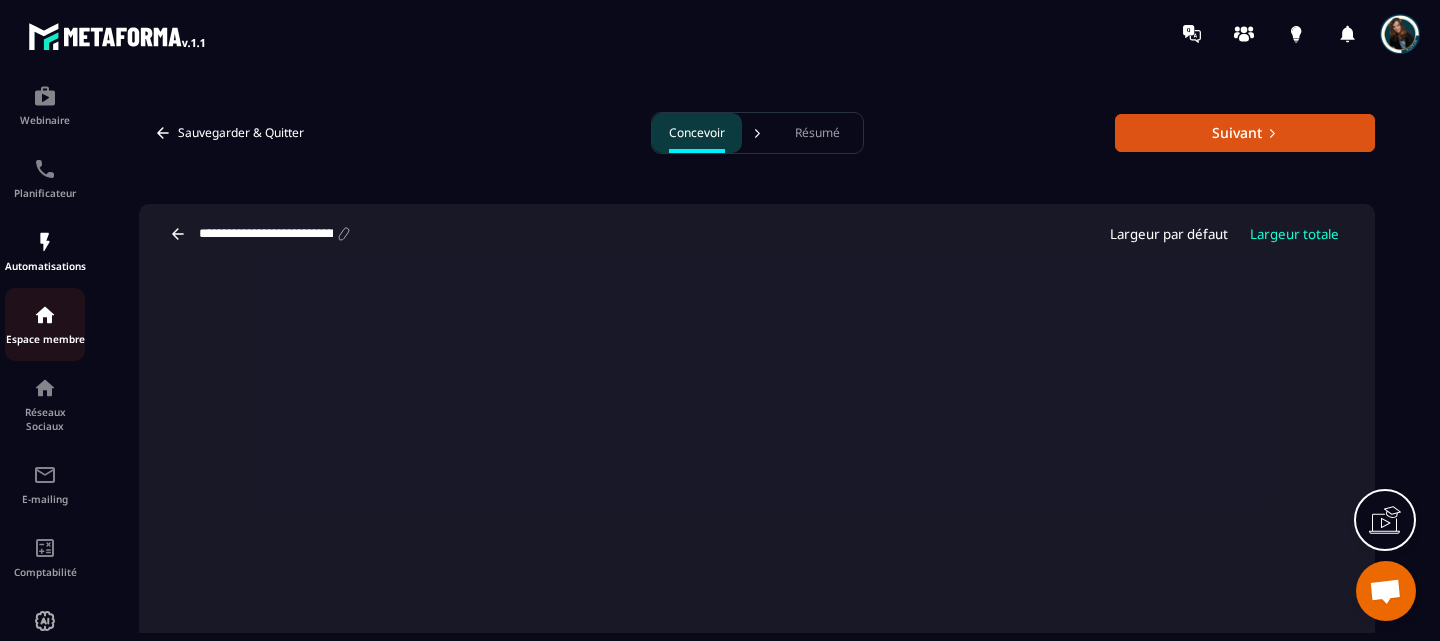 click on "Espace membre" at bounding box center [45, 324] 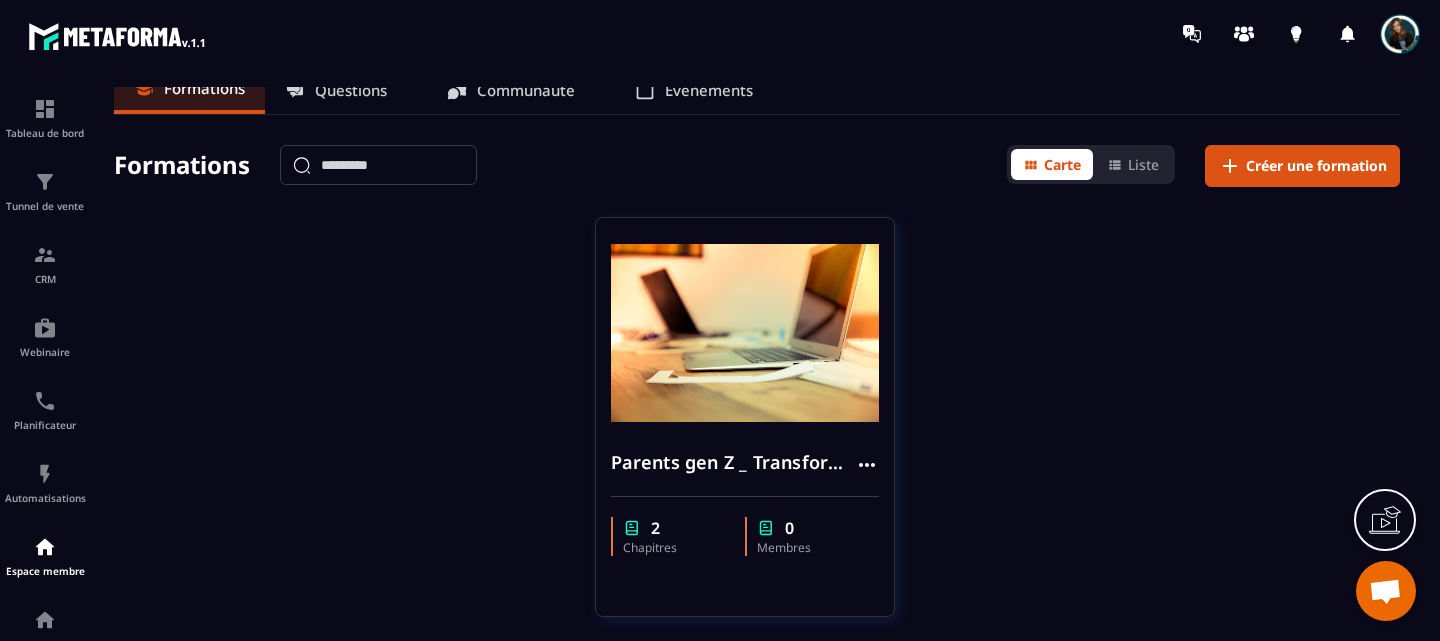 scroll, scrollTop: 0, scrollLeft: 0, axis: both 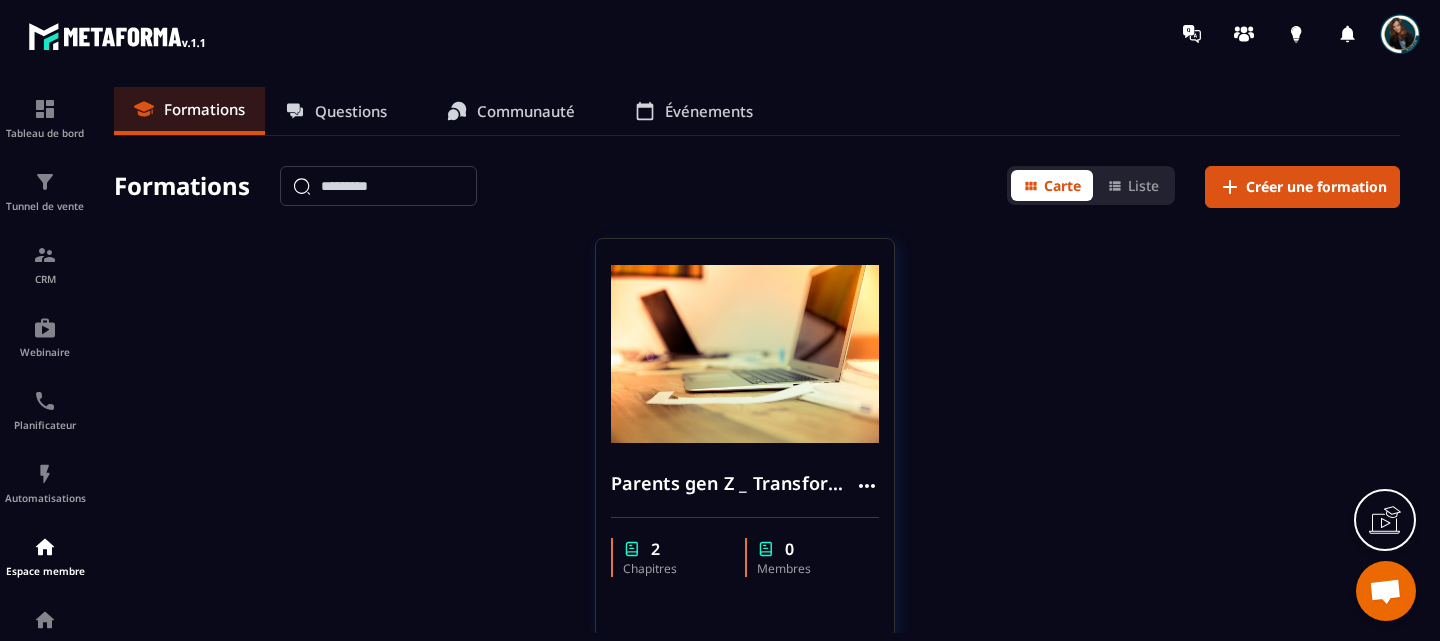 click on "Parents gen Z _ Transformer les tensions en lien 2 Chapitres 0 Membres" at bounding box center (757, 450) 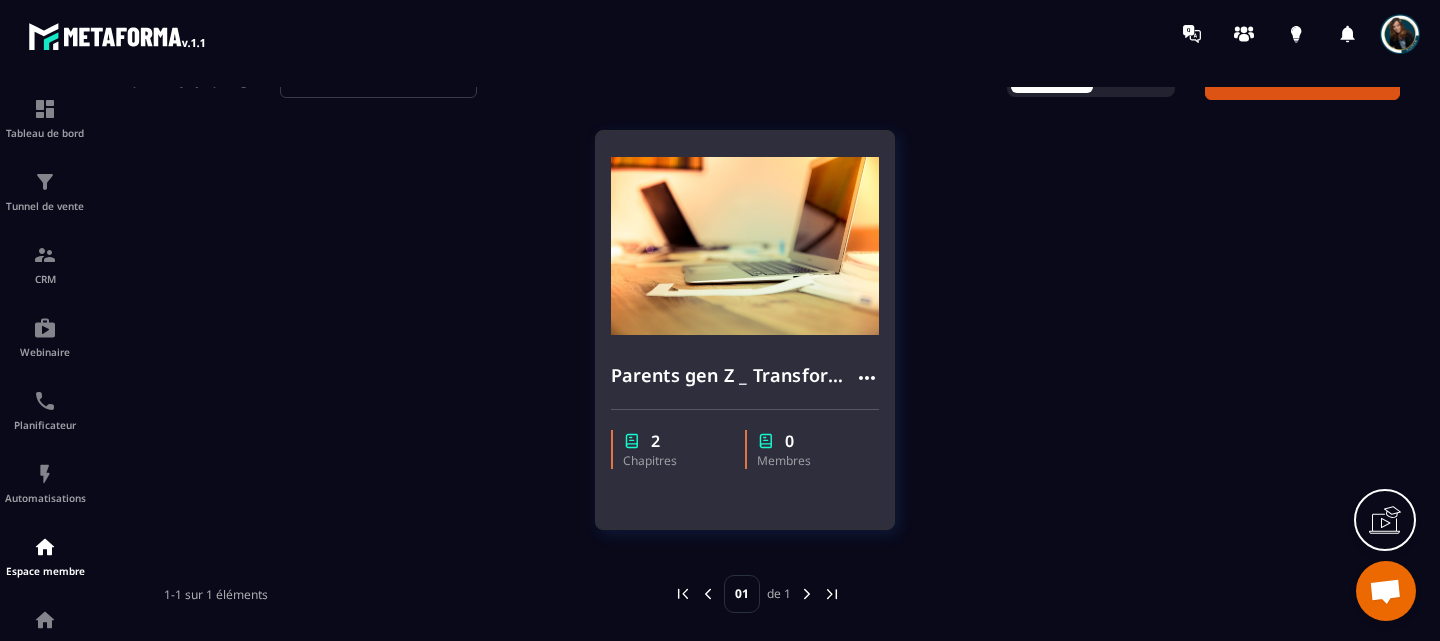 click at bounding box center [745, 246] 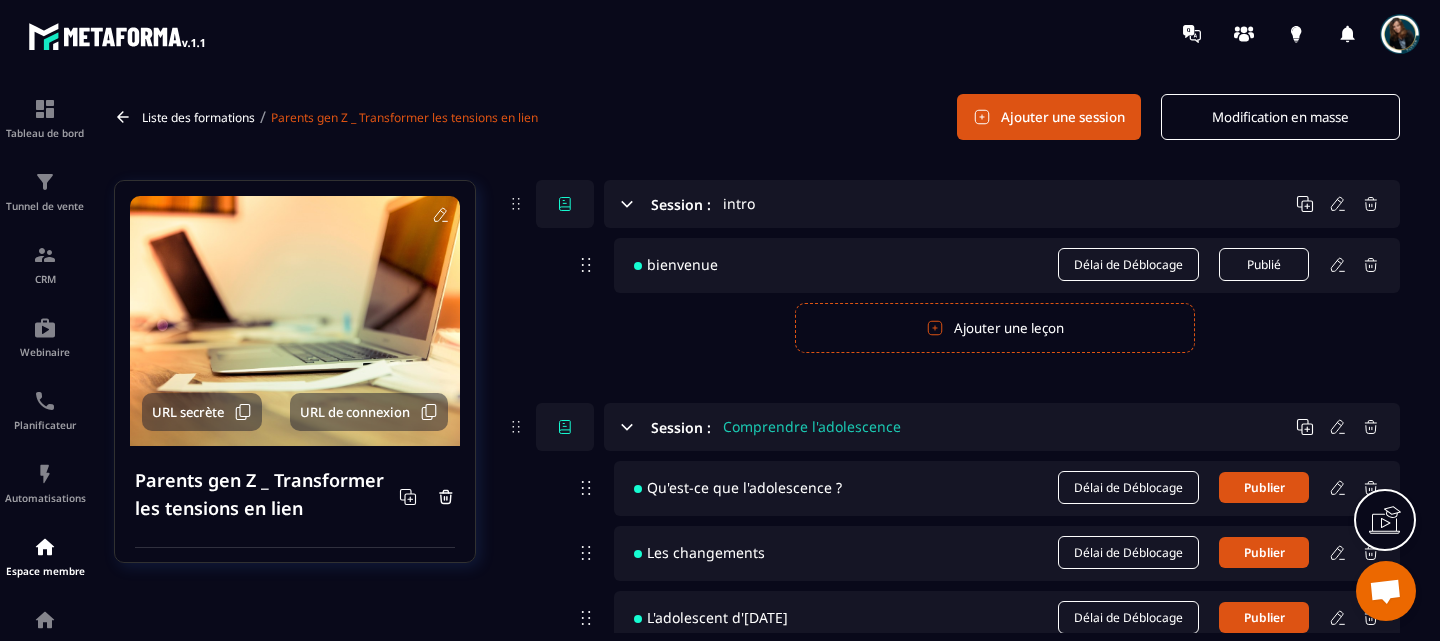 scroll, scrollTop: 0, scrollLeft: 0, axis: both 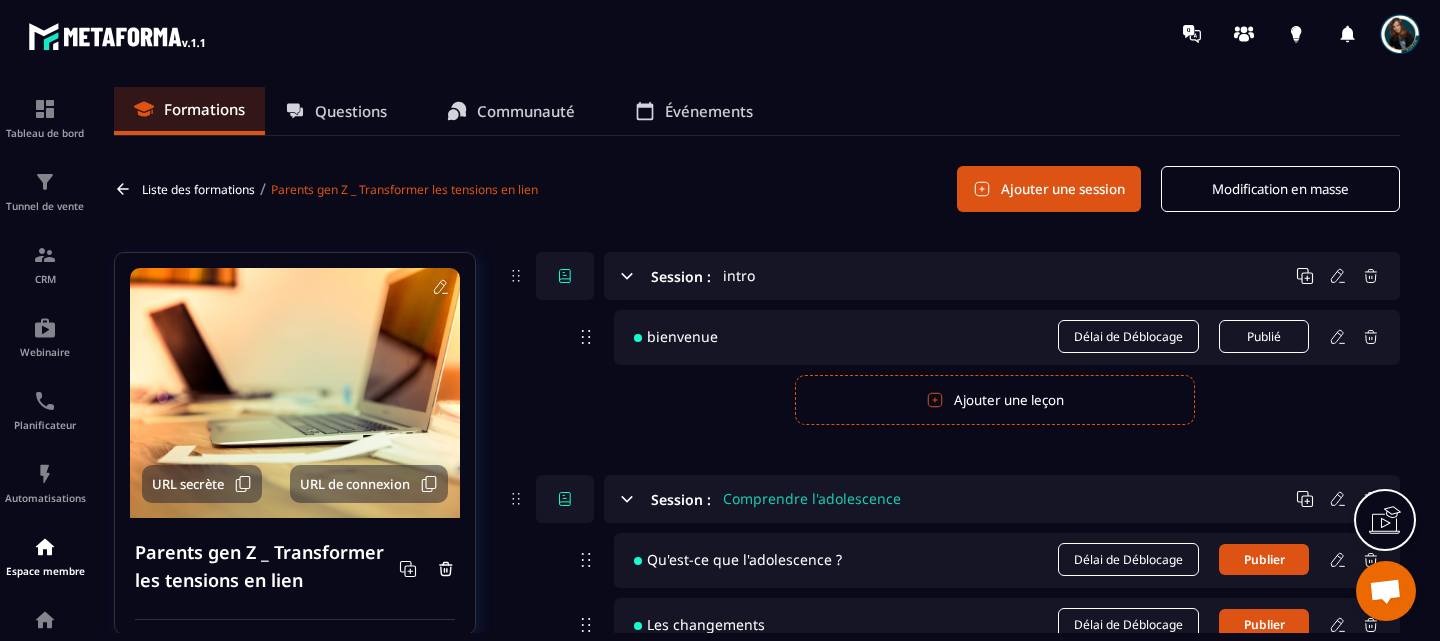 click on "bienvenue" at bounding box center (676, 336) 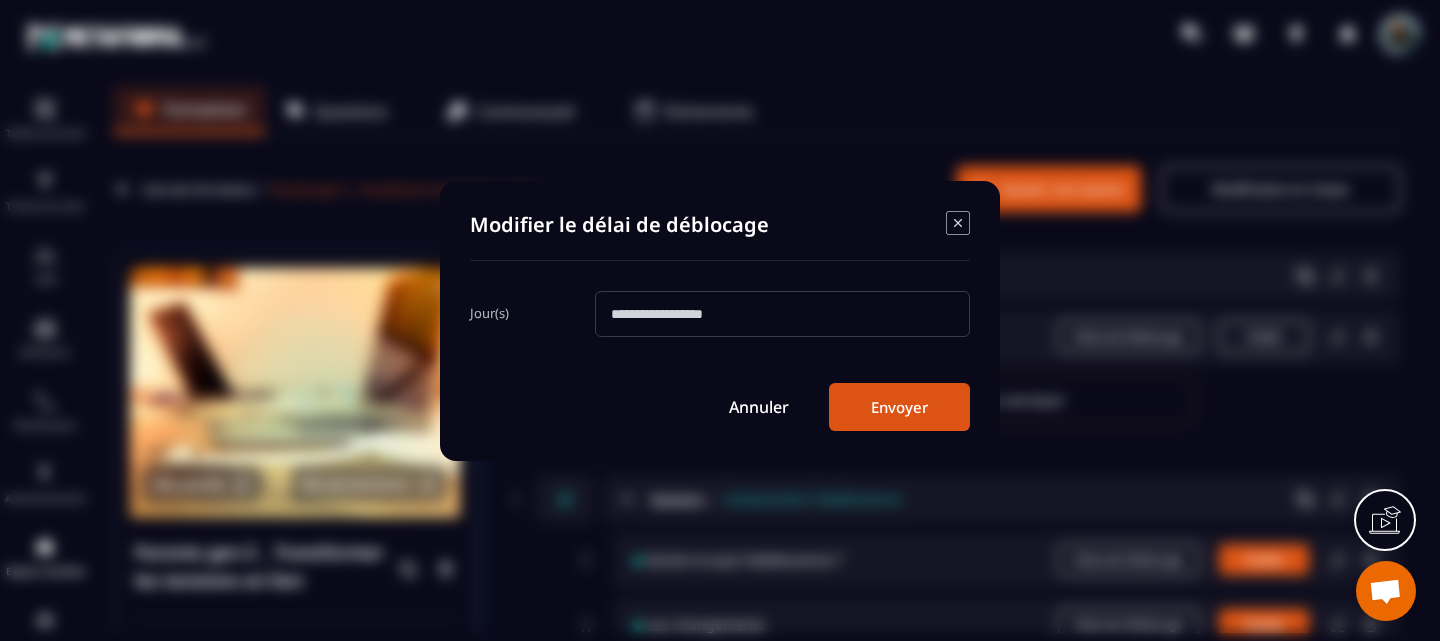 click at bounding box center (782, 314) 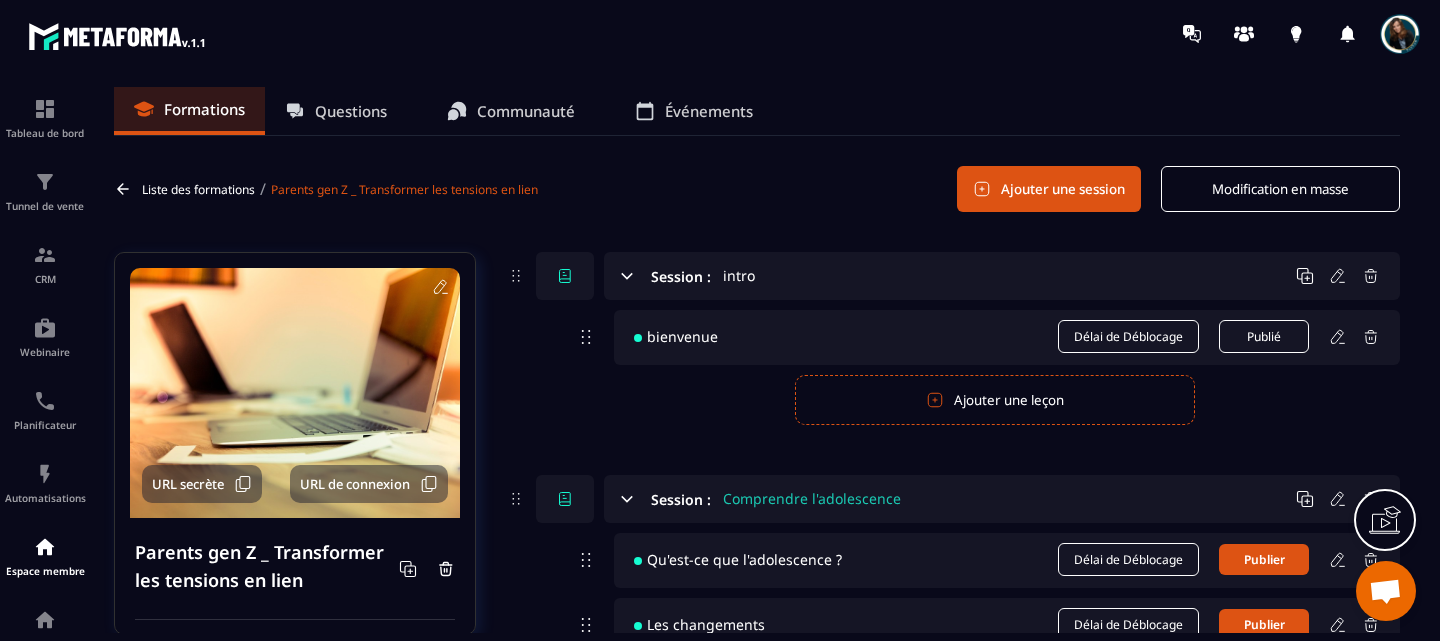 click 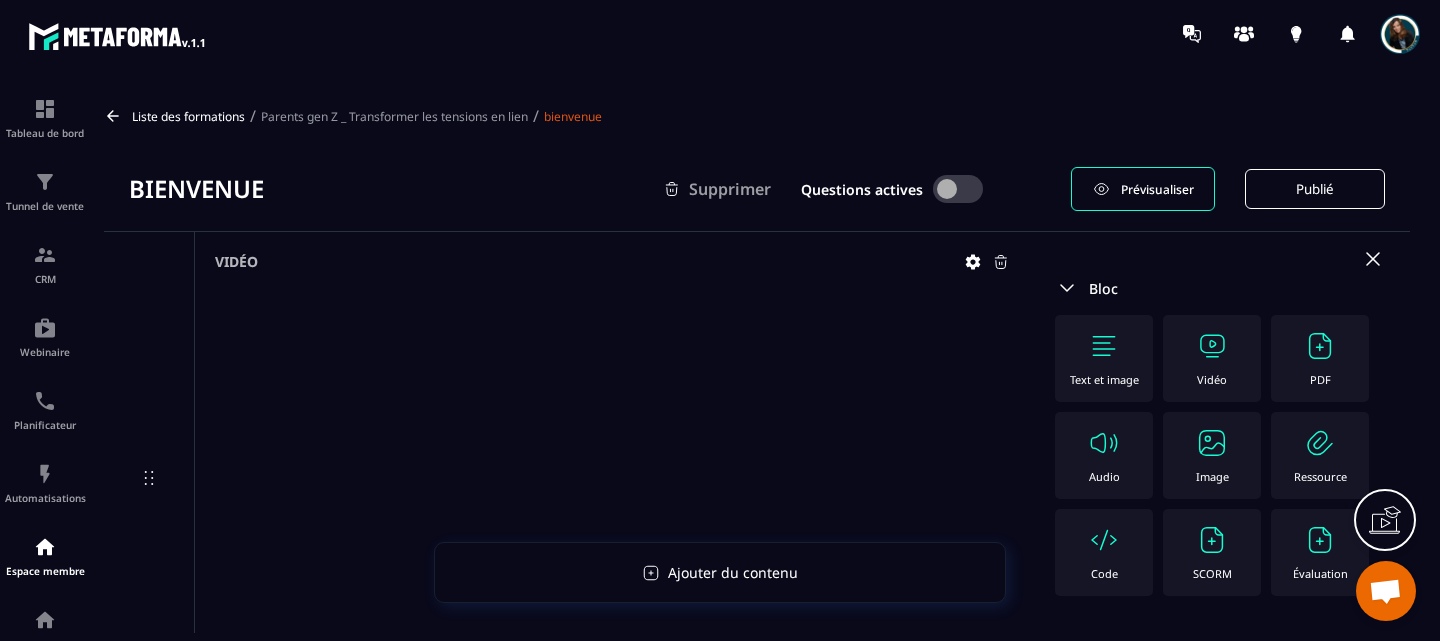 scroll, scrollTop: 0, scrollLeft: 0, axis: both 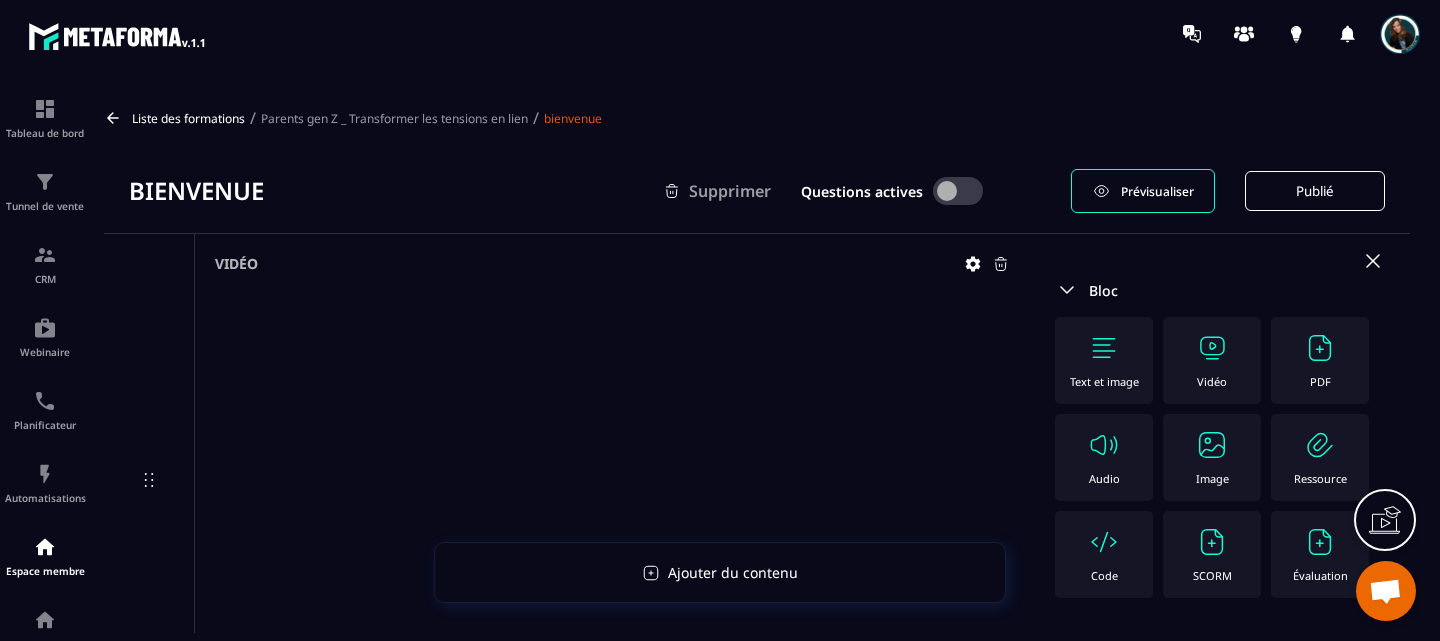 click on "Prévisualiser" at bounding box center (1143, 191) 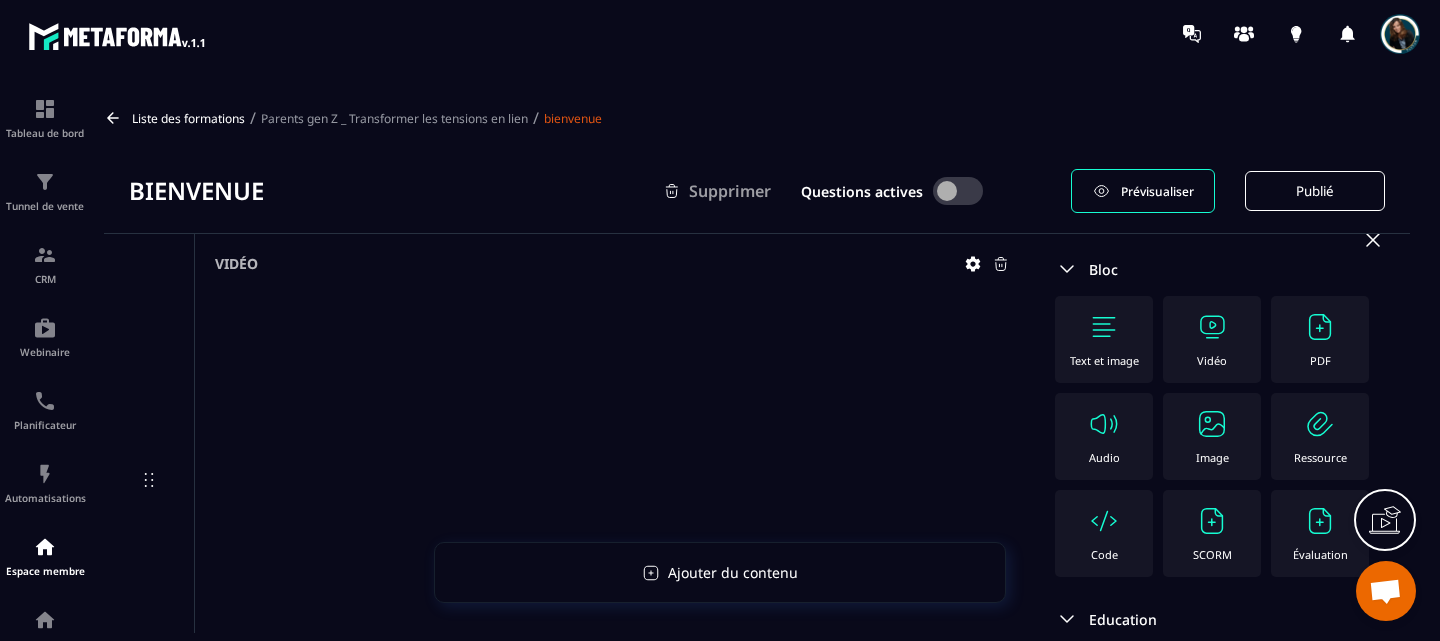scroll, scrollTop: 0, scrollLeft: 0, axis: both 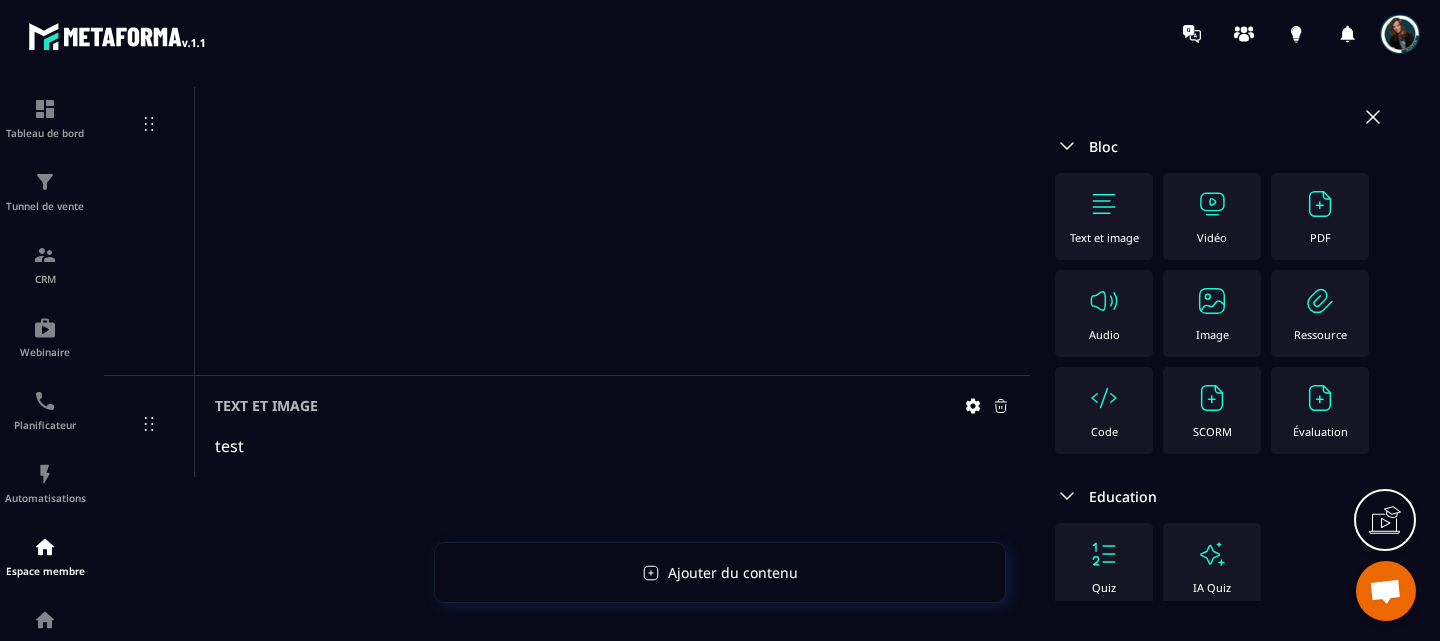 click on "Text et image test" at bounding box center (612, 426) 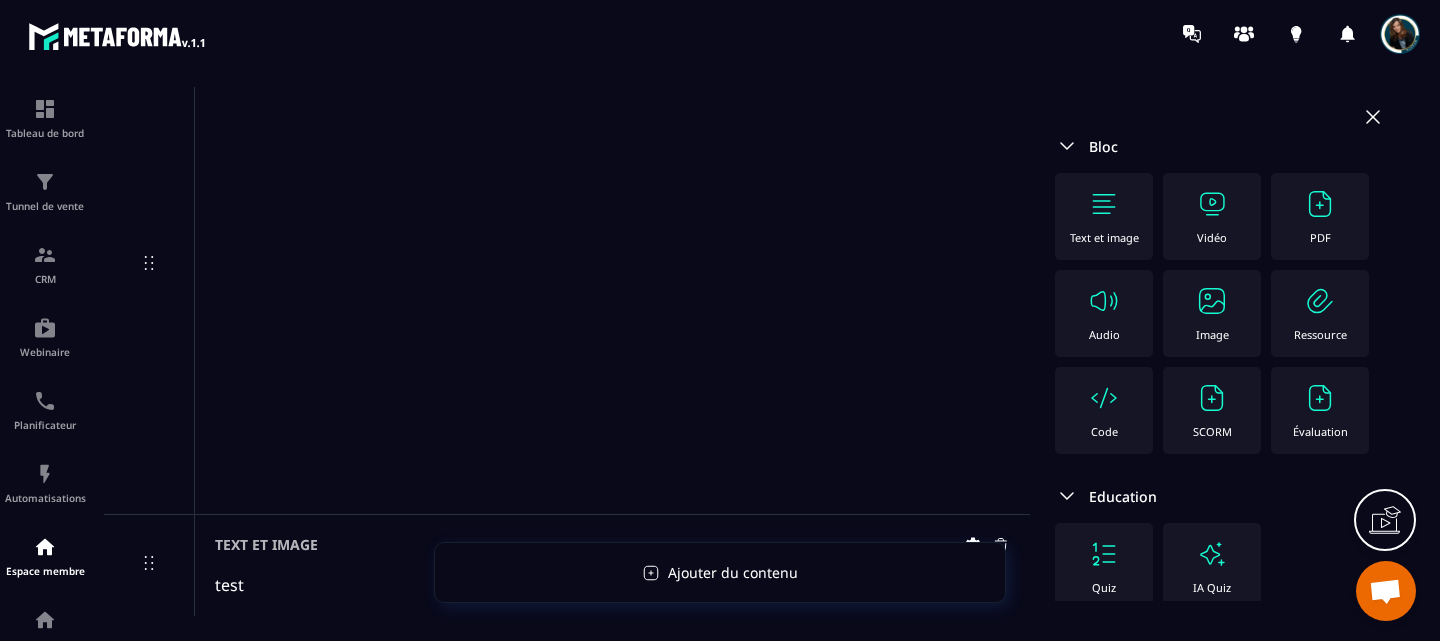 scroll, scrollTop: 0, scrollLeft: 0, axis: both 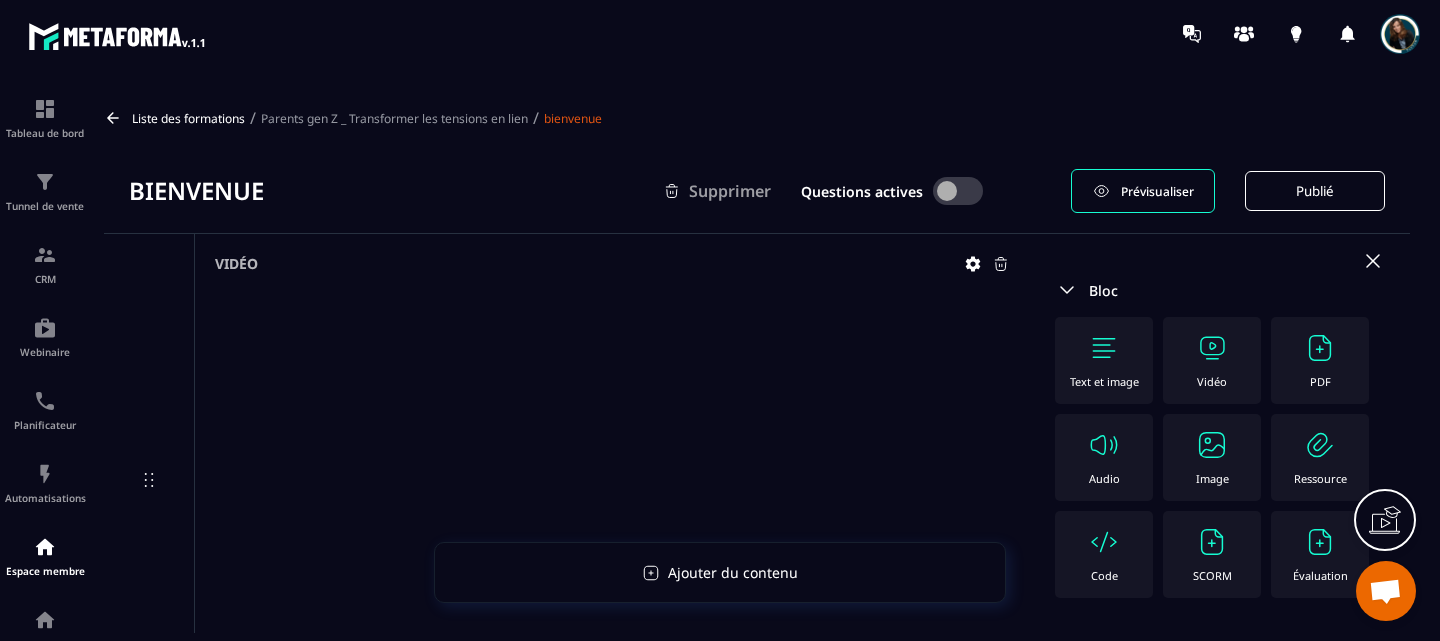click on "Questions actives" at bounding box center [862, 191] 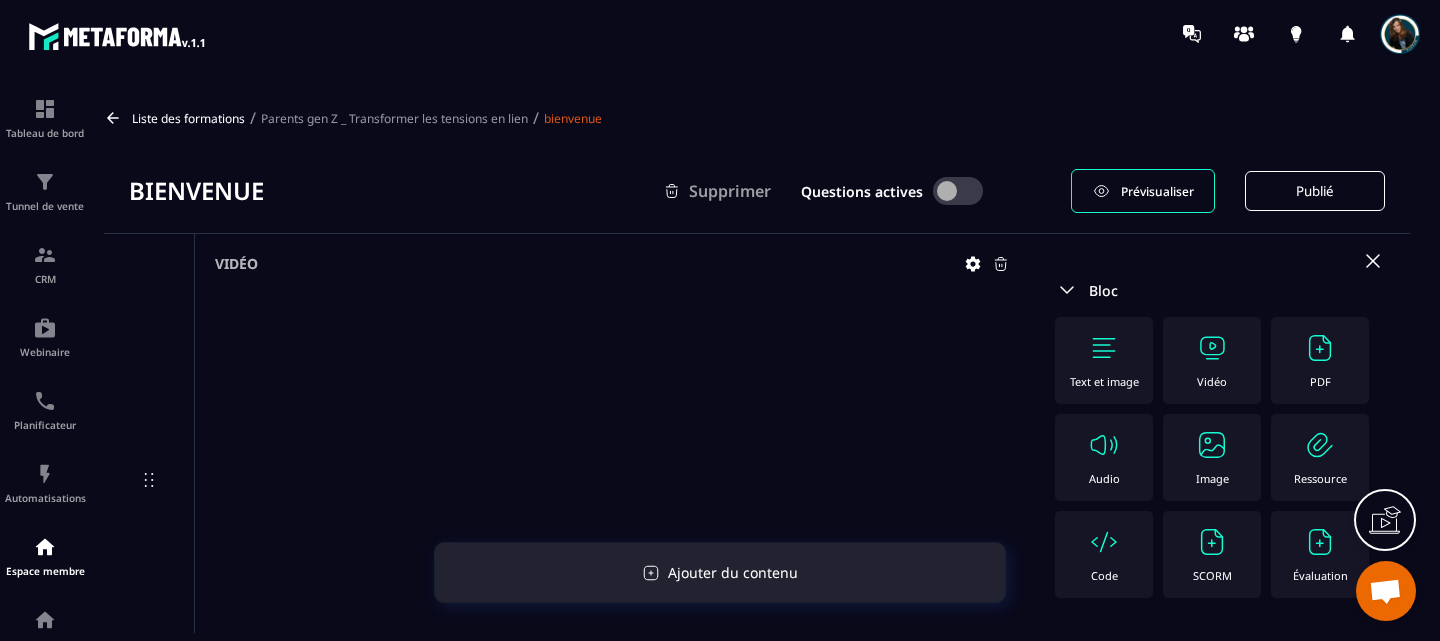 click on "Ajouter du contenu" 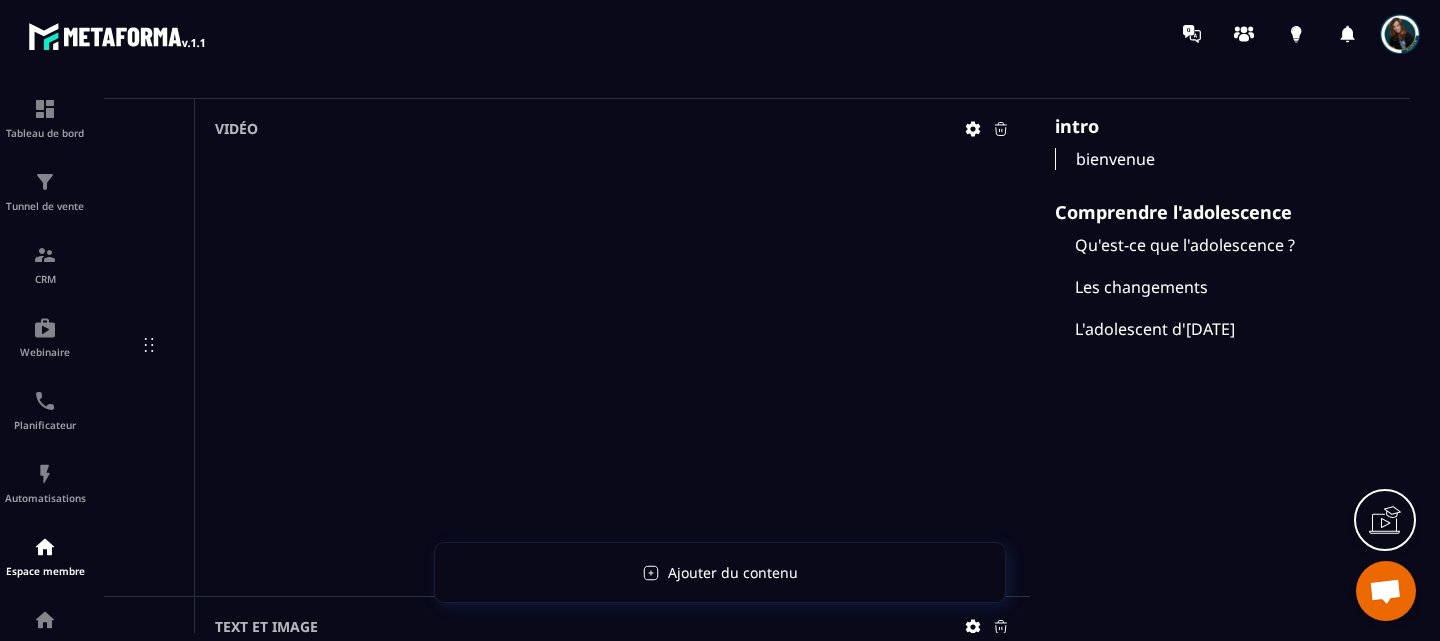 scroll, scrollTop: 137, scrollLeft: 0, axis: vertical 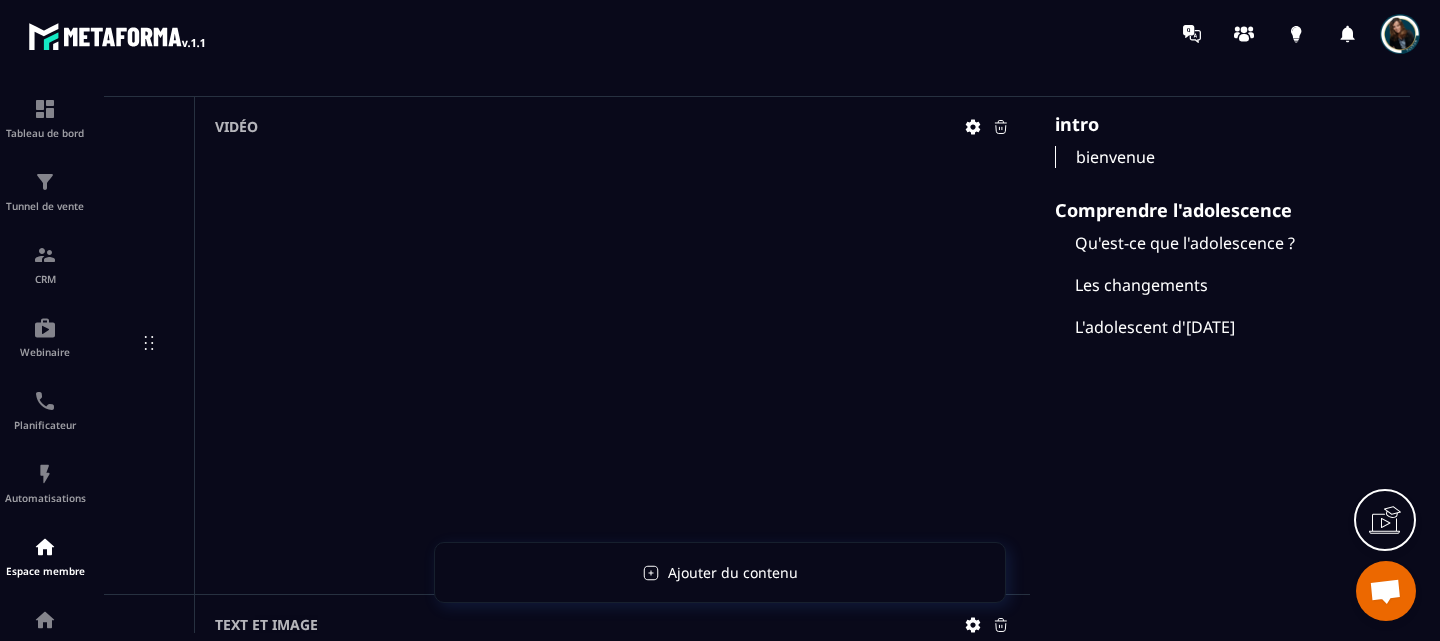 click on "bienvenue" at bounding box center [1220, 157] 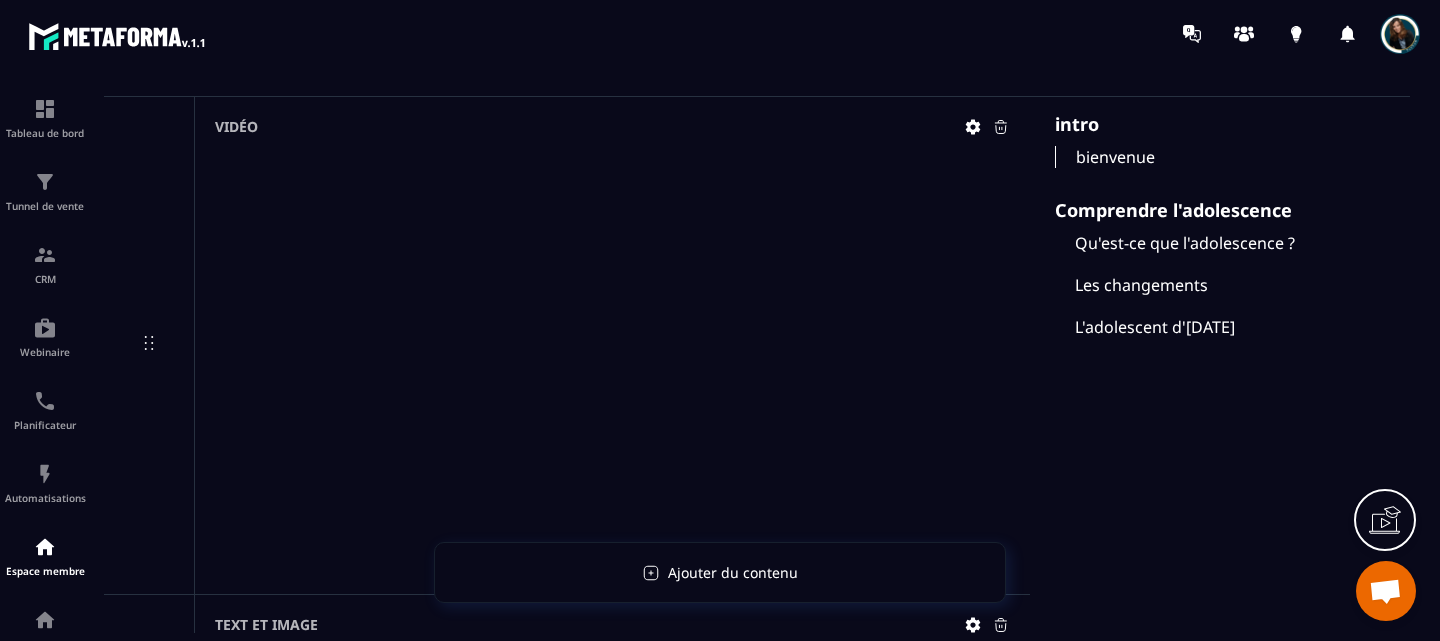 click on "Qu'est-ce que l'adolescence ?" at bounding box center (1220, 243) 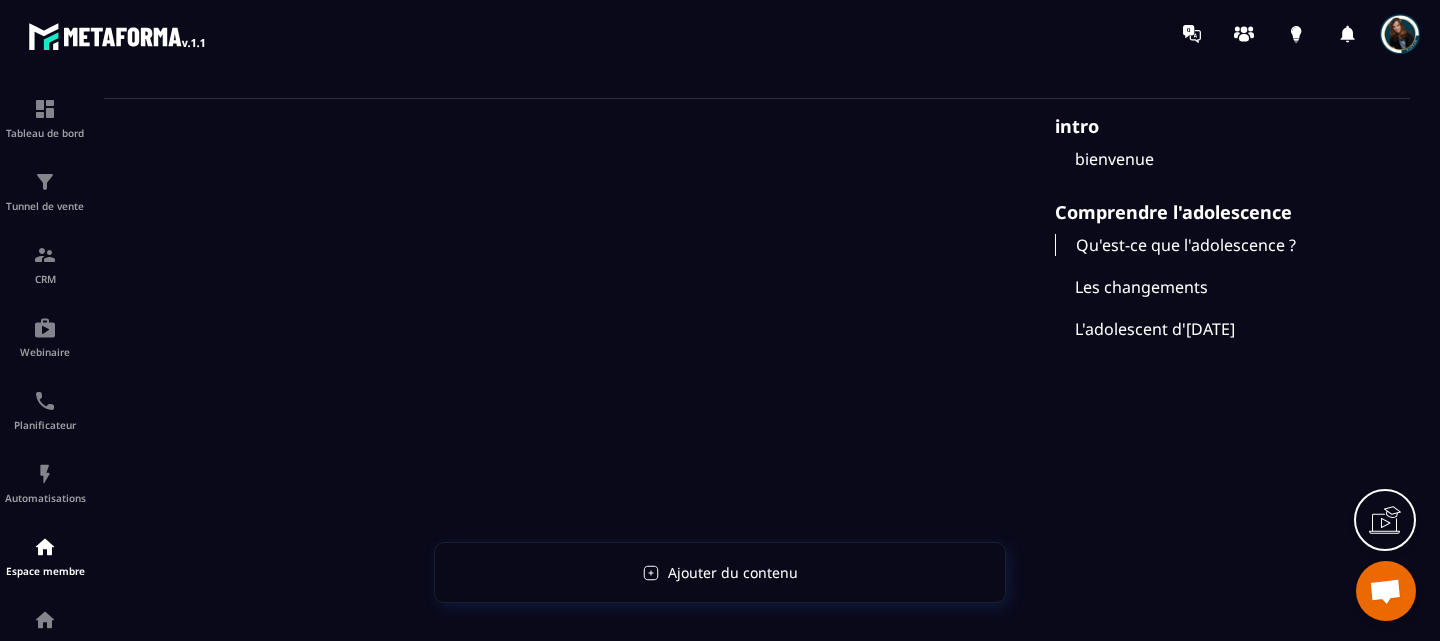 click on "Les changements" 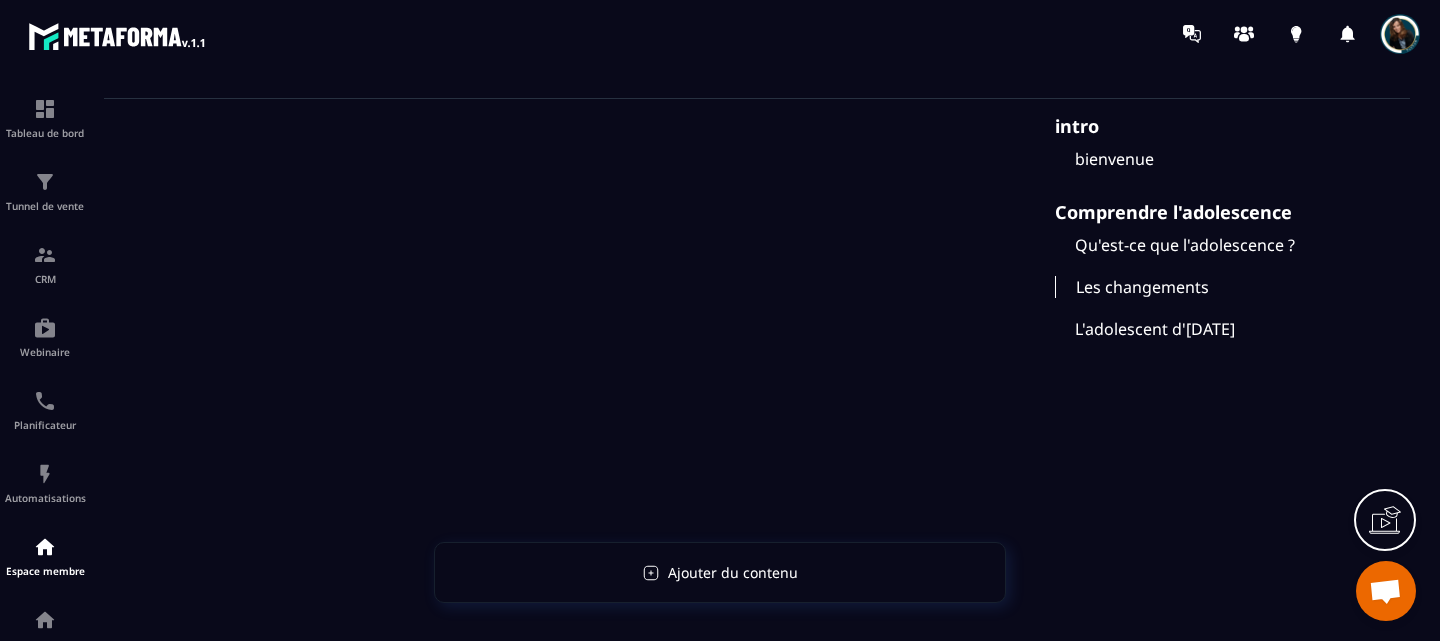click on "L'adolescent d'aujourd'hui" 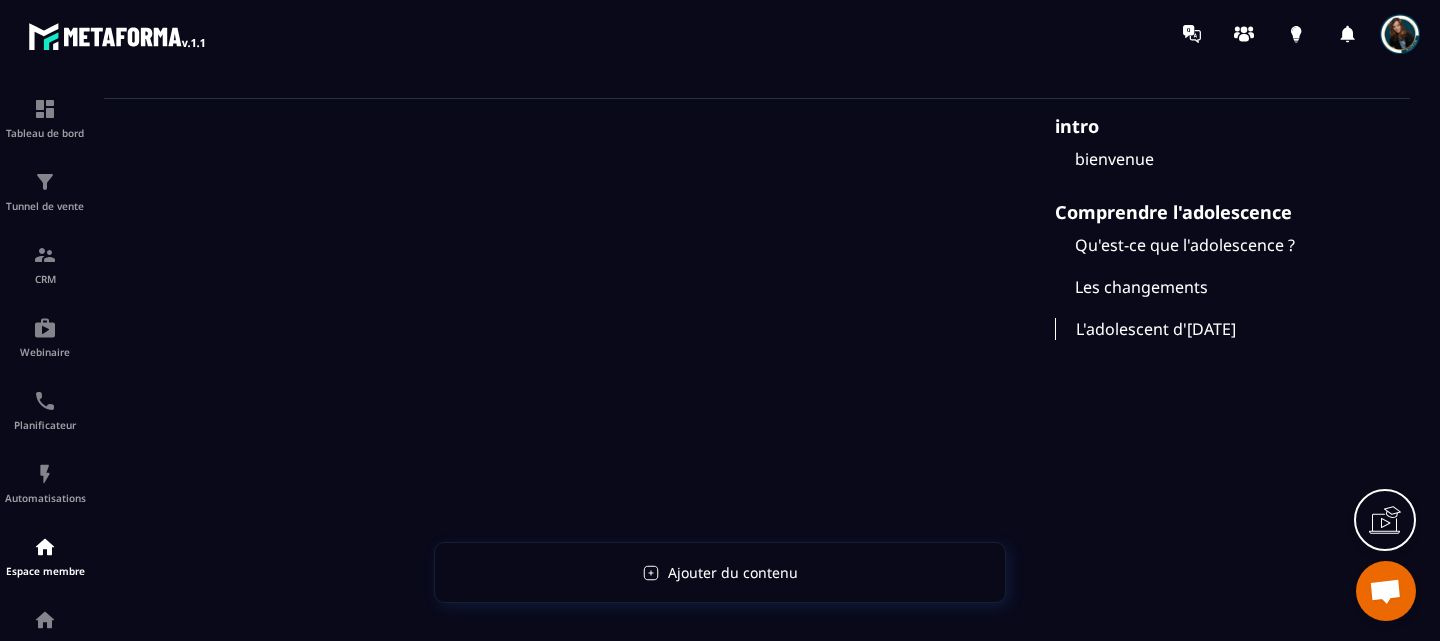click on "bienvenue" at bounding box center [1220, 159] 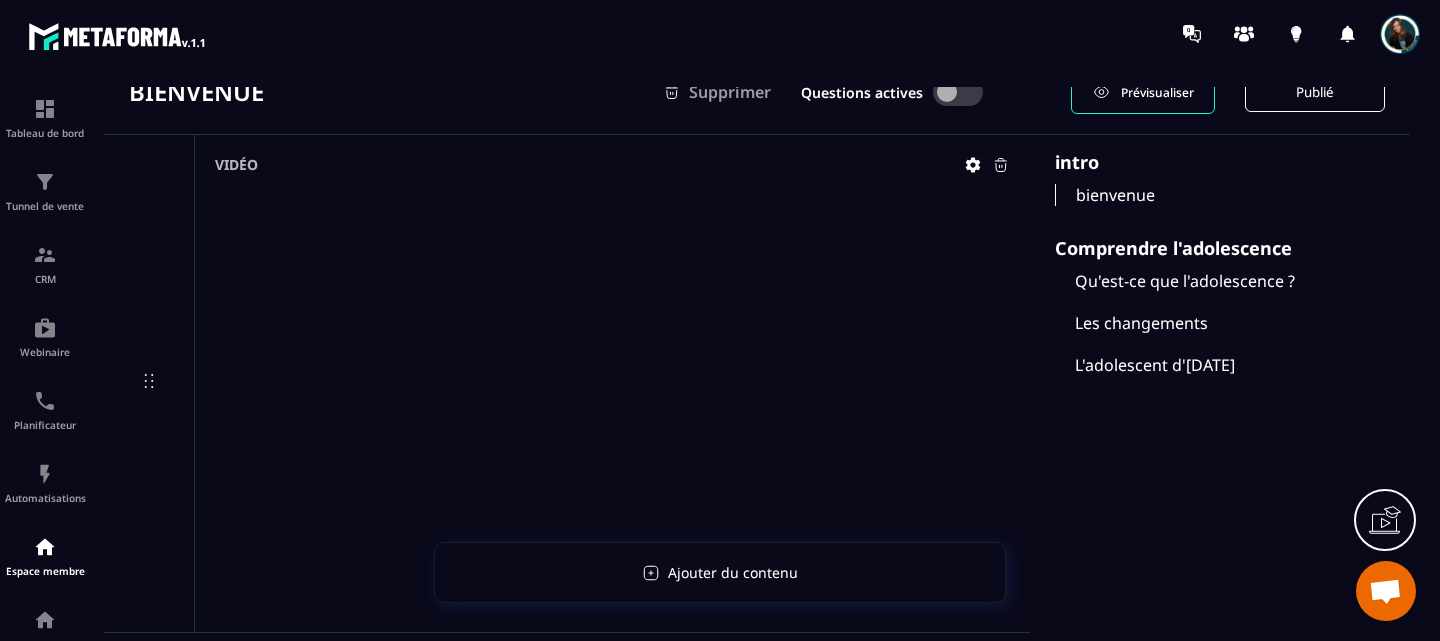 scroll, scrollTop: 0, scrollLeft: 0, axis: both 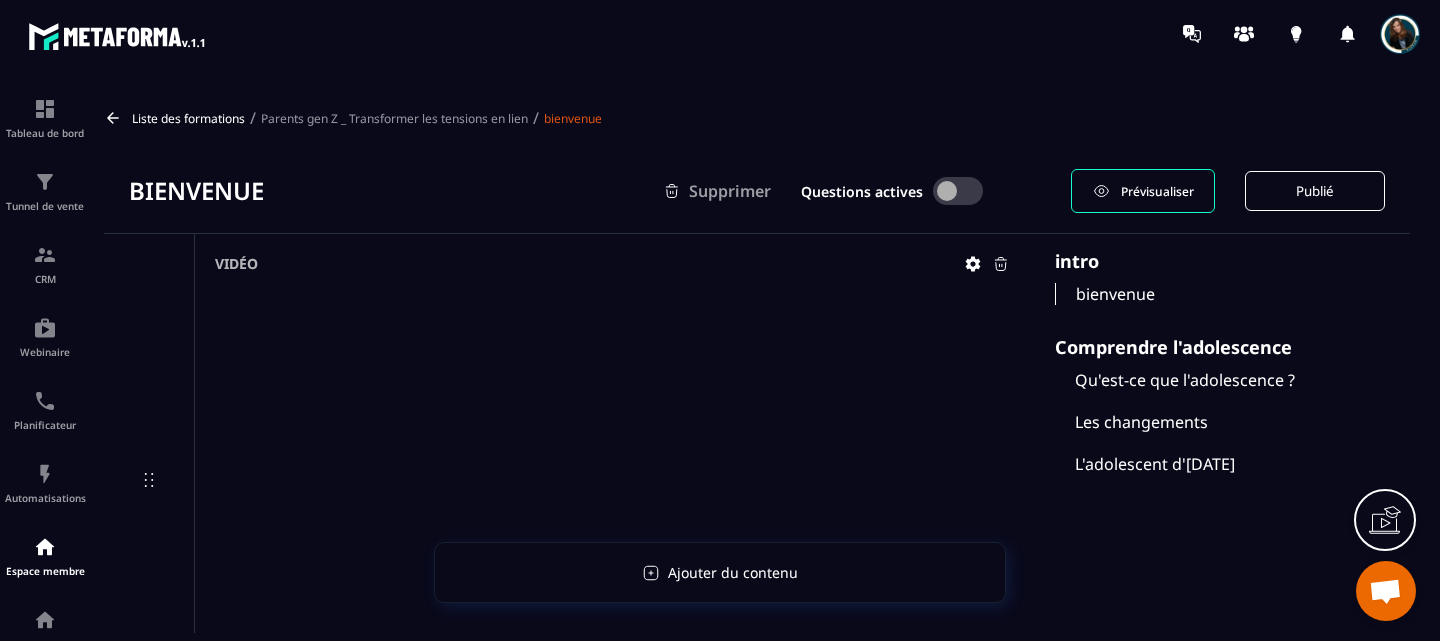 click 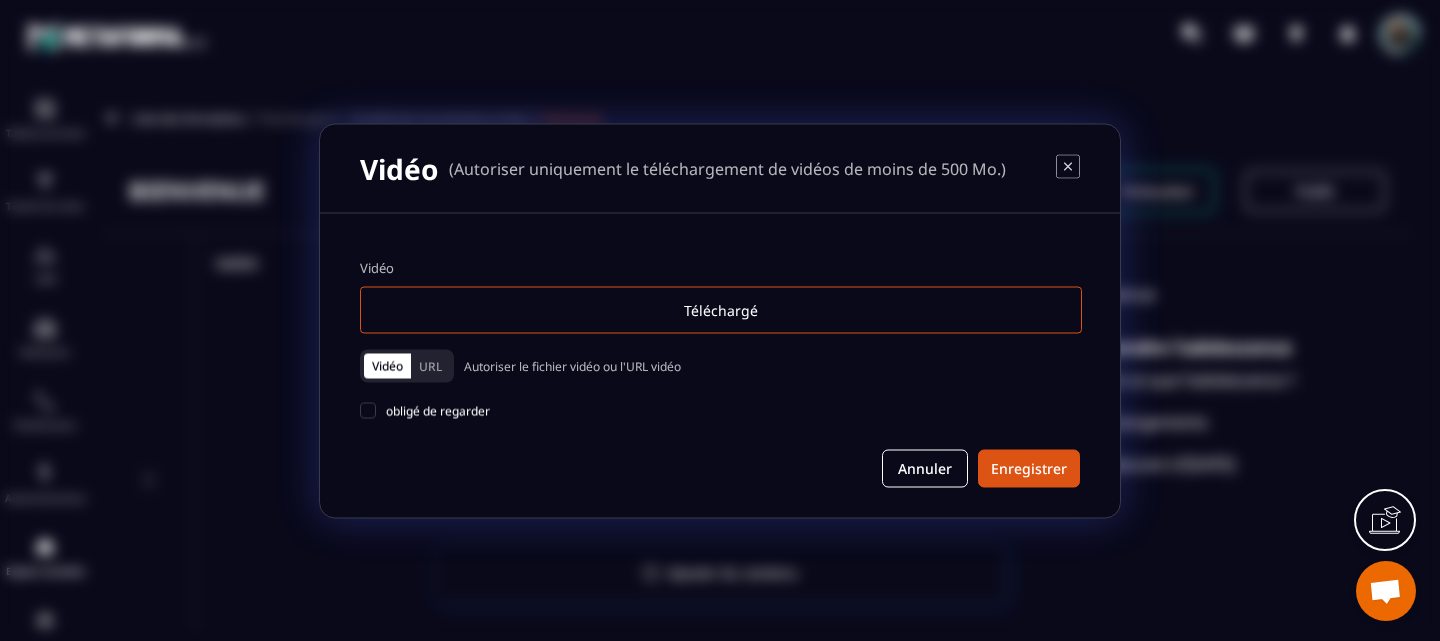 click 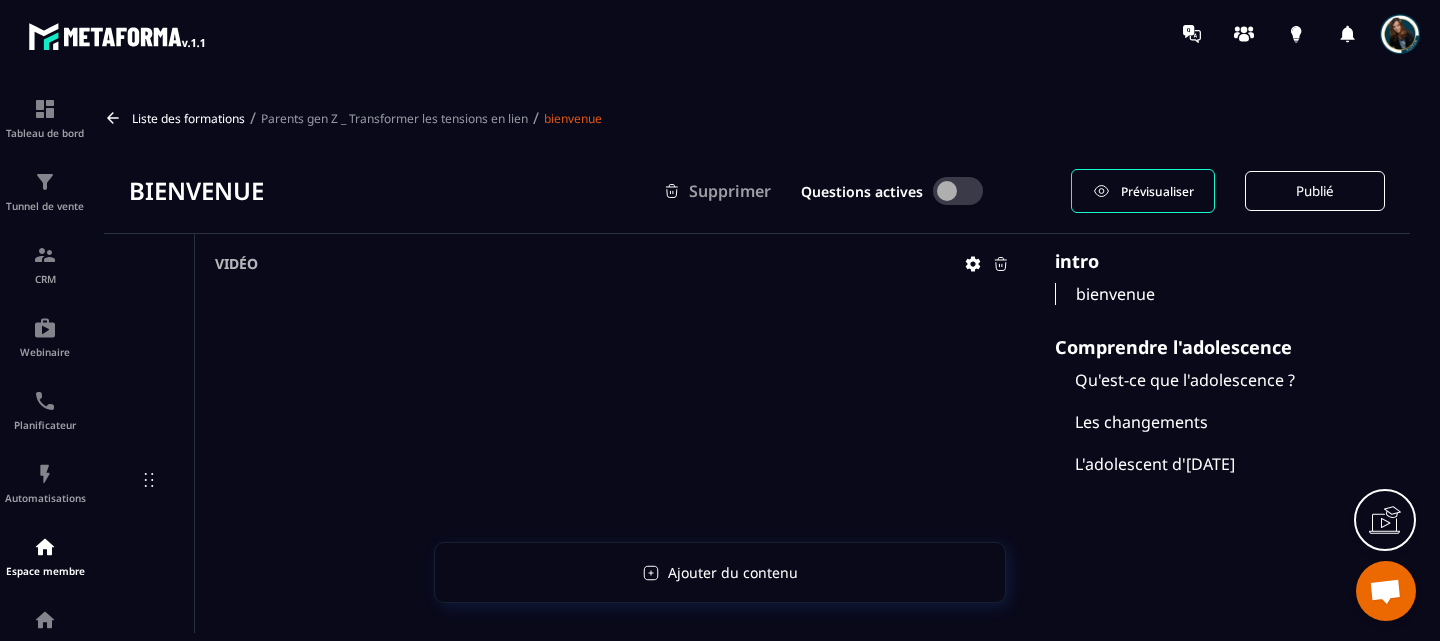 click on "bienvenue" 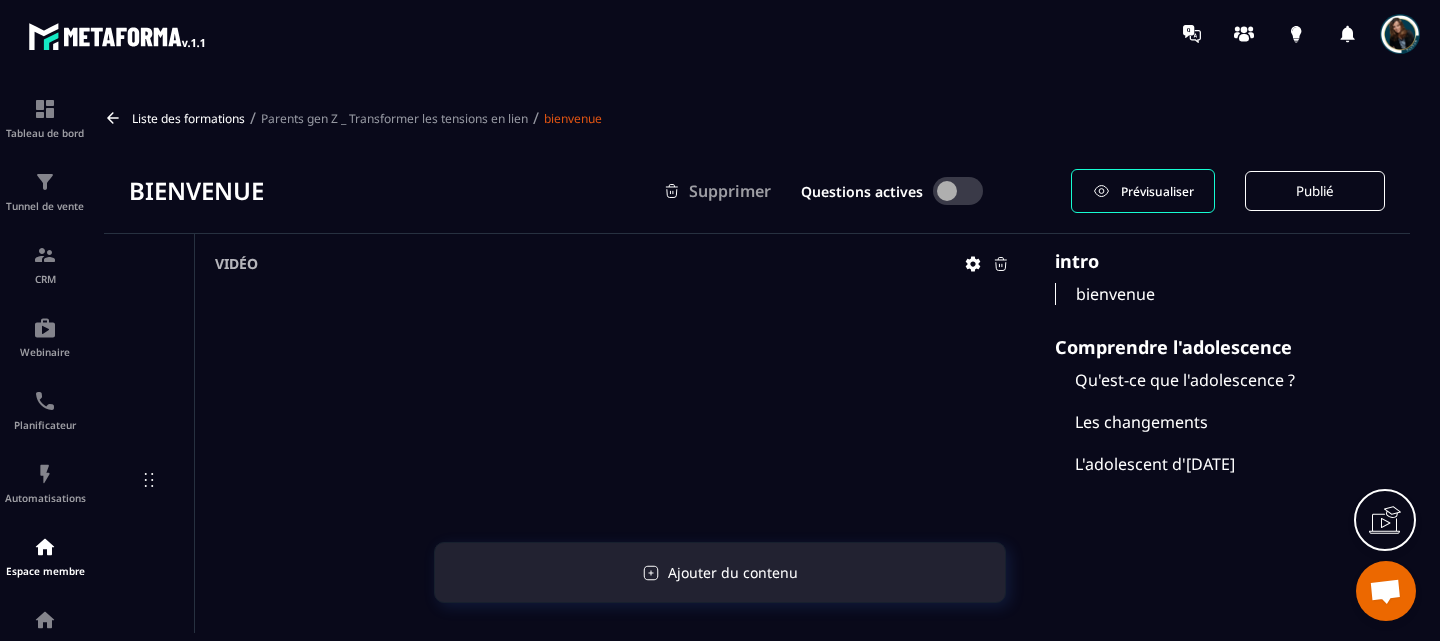 click on "Ajouter du contenu" 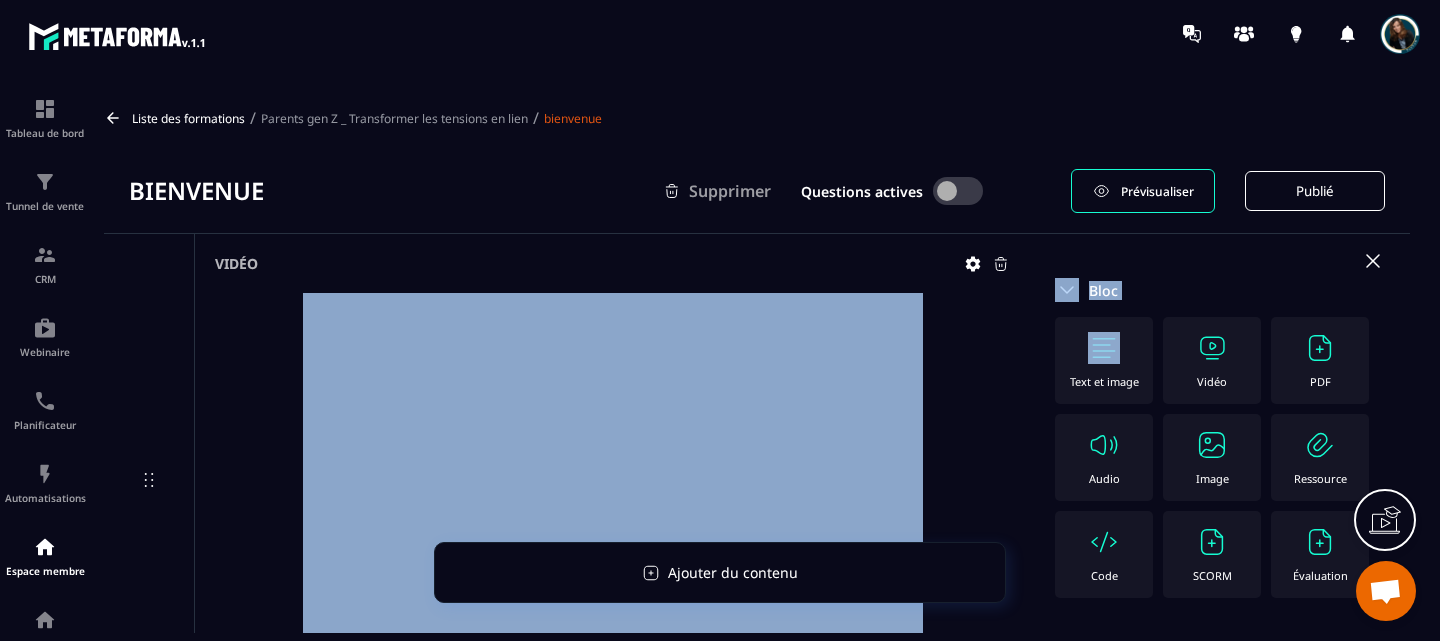 drag, startPoint x: 1108, startPoint y: 365, endPoint x: 838, endPoint y: 294, distance: 279.17917 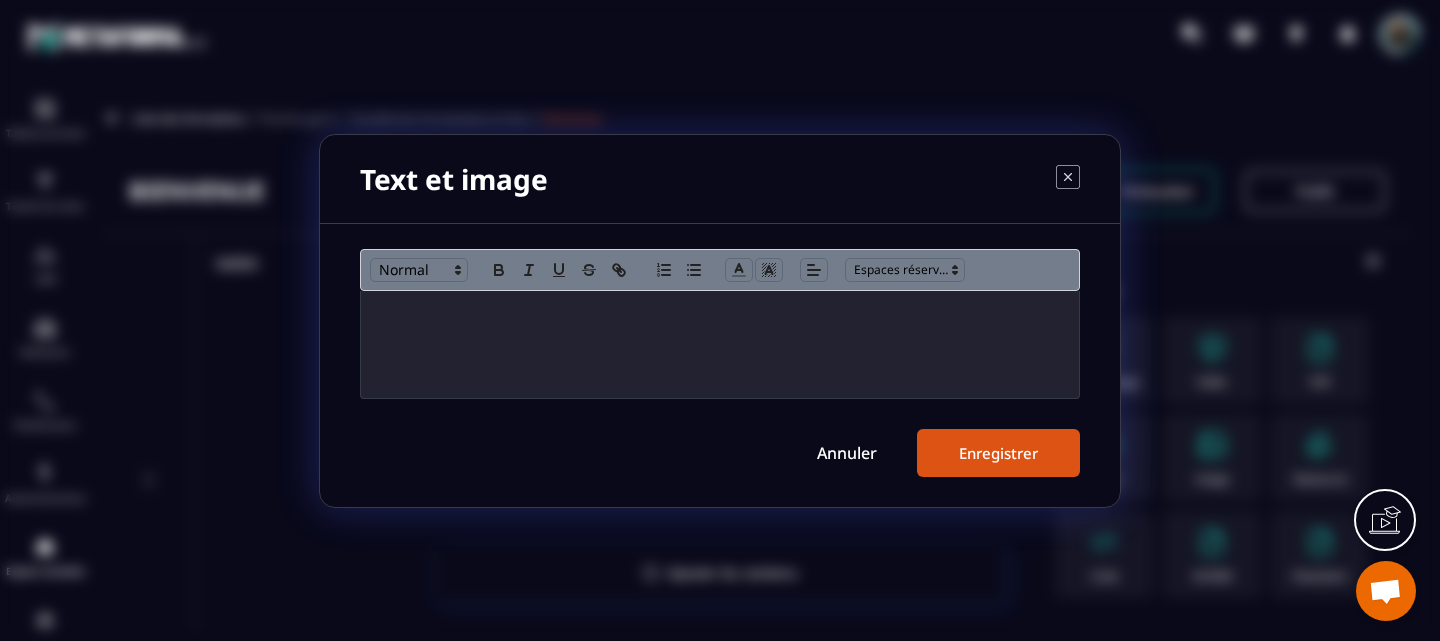 click at bounding box center [720, 344] 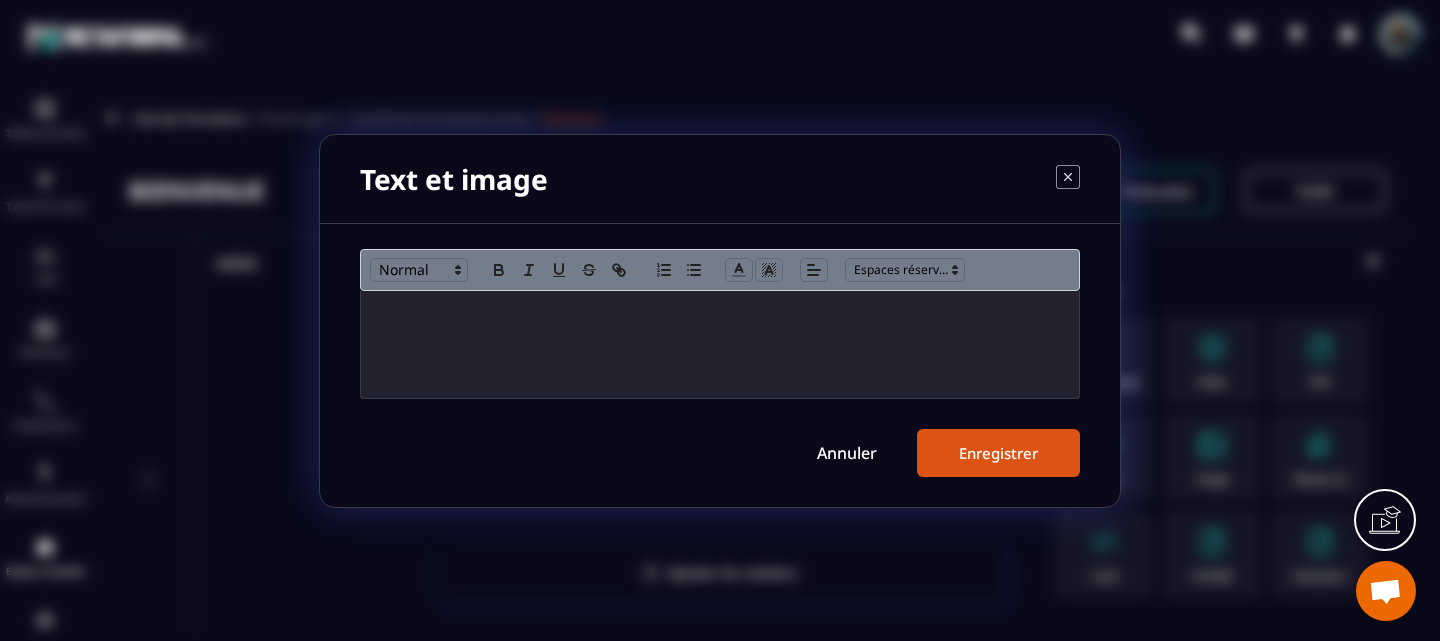 type 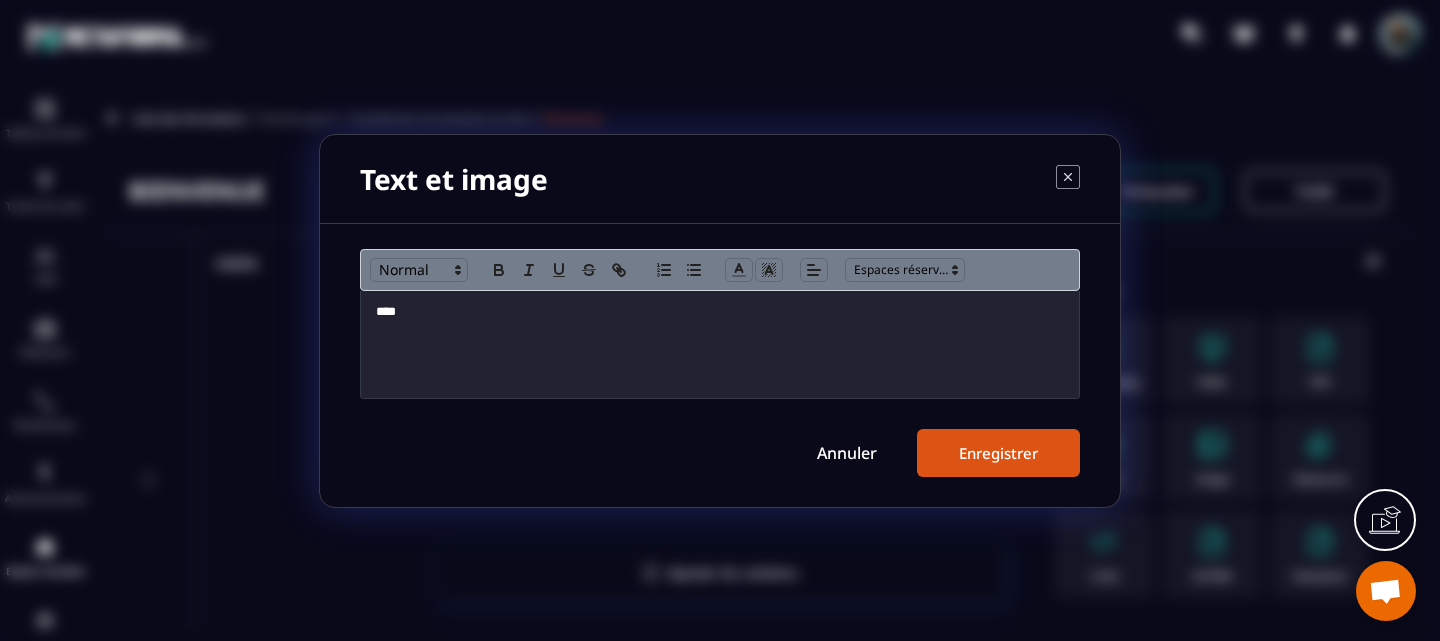 click on "****" at bounding box center [720, 312] 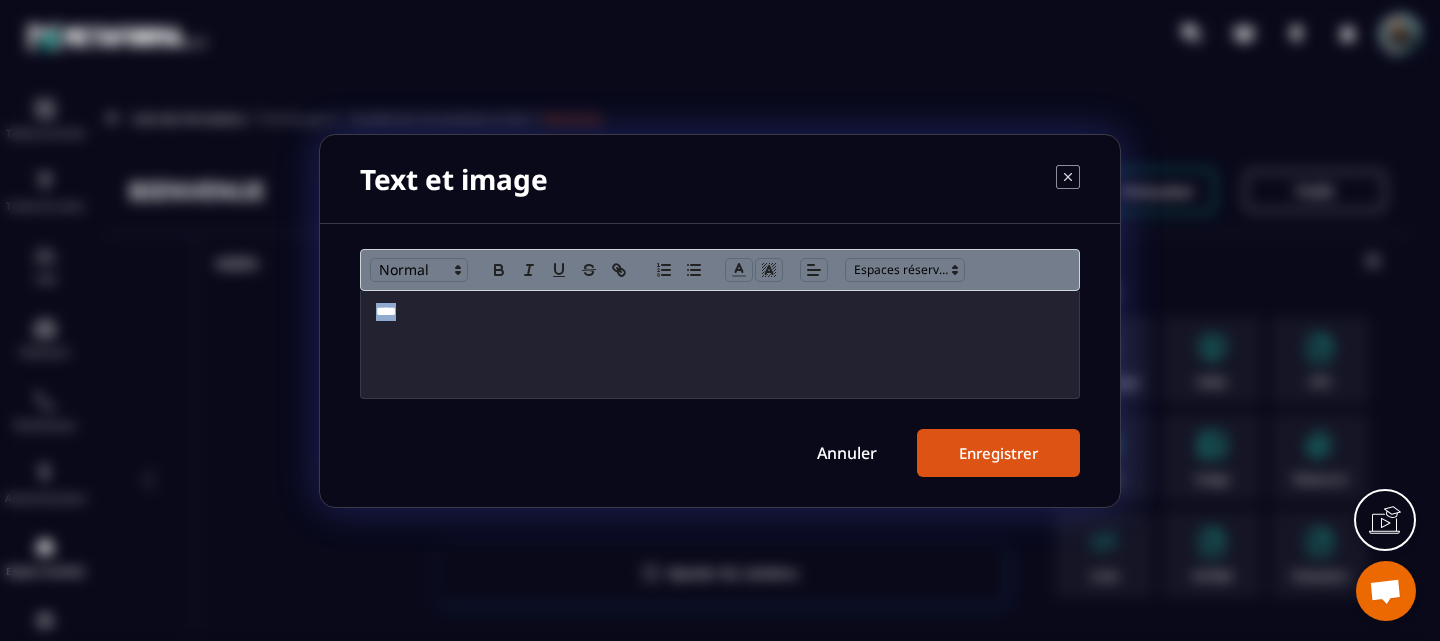 click on "****" at bounding box center [720, 312] 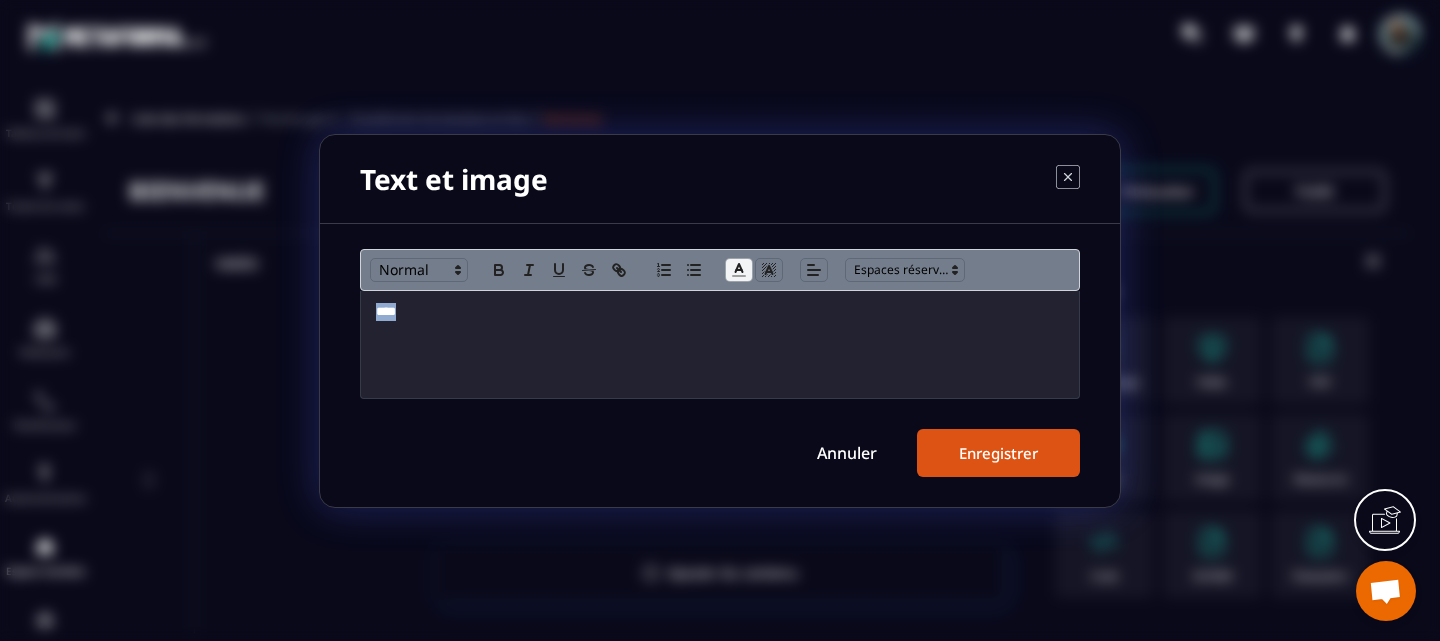 click 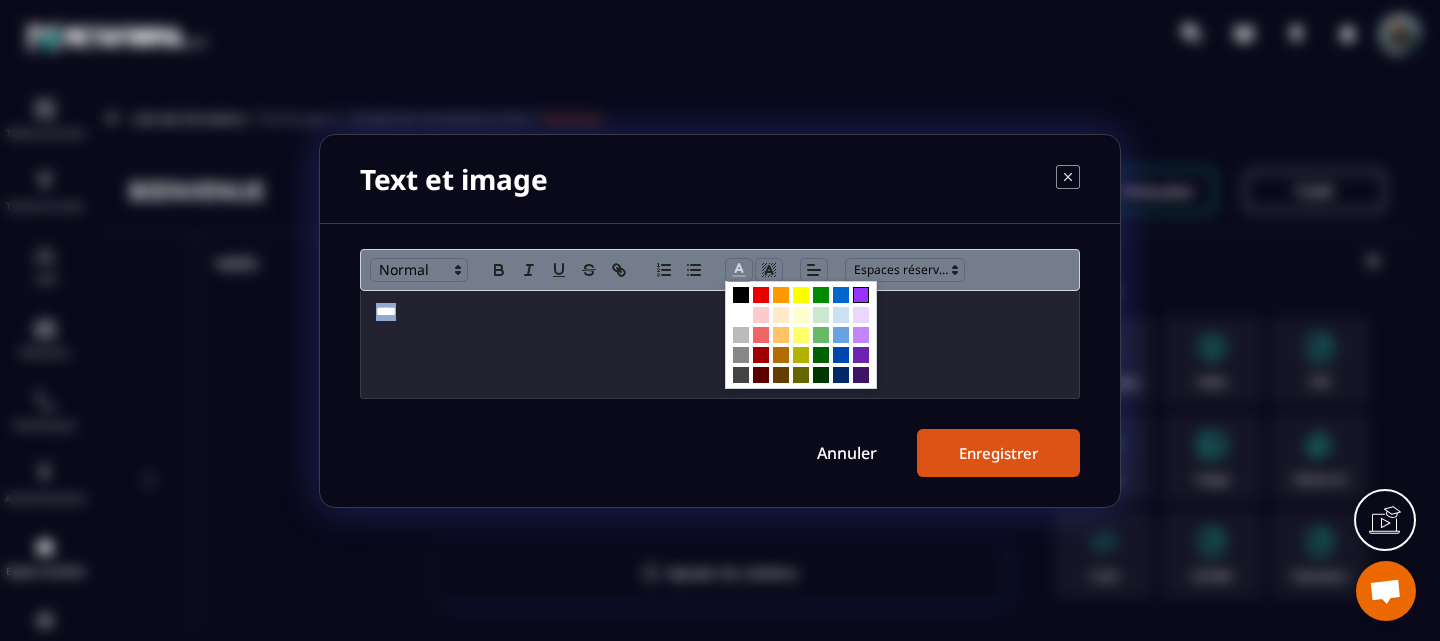 click at bounding box center [861, 295] 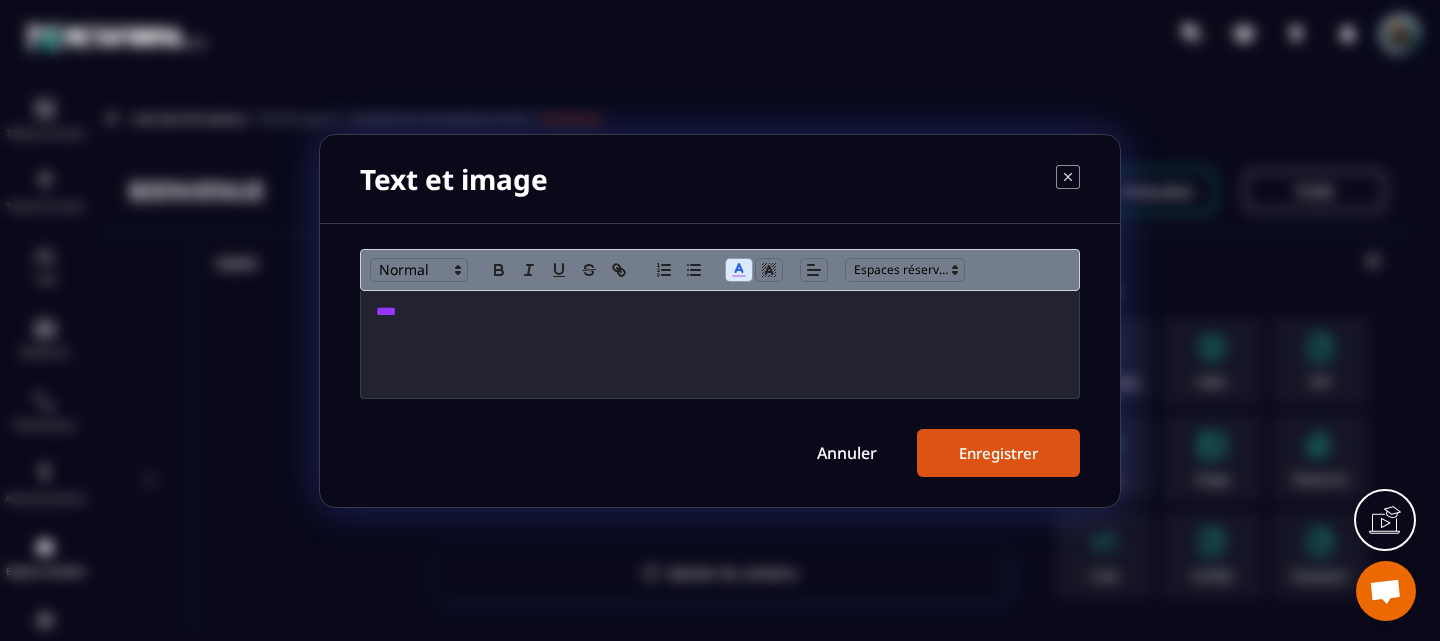 click on "****" at bounding box center [720, 344] 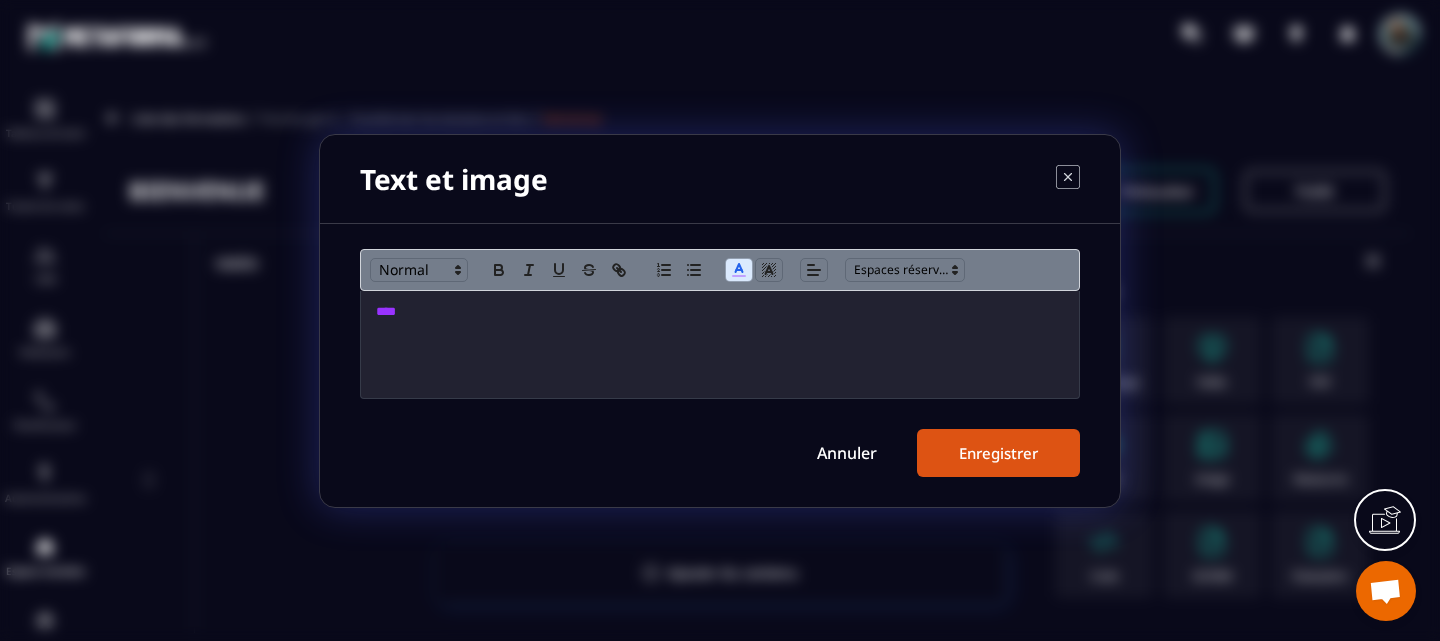 click on "Enregistrer" at bounding box center (998, 453) 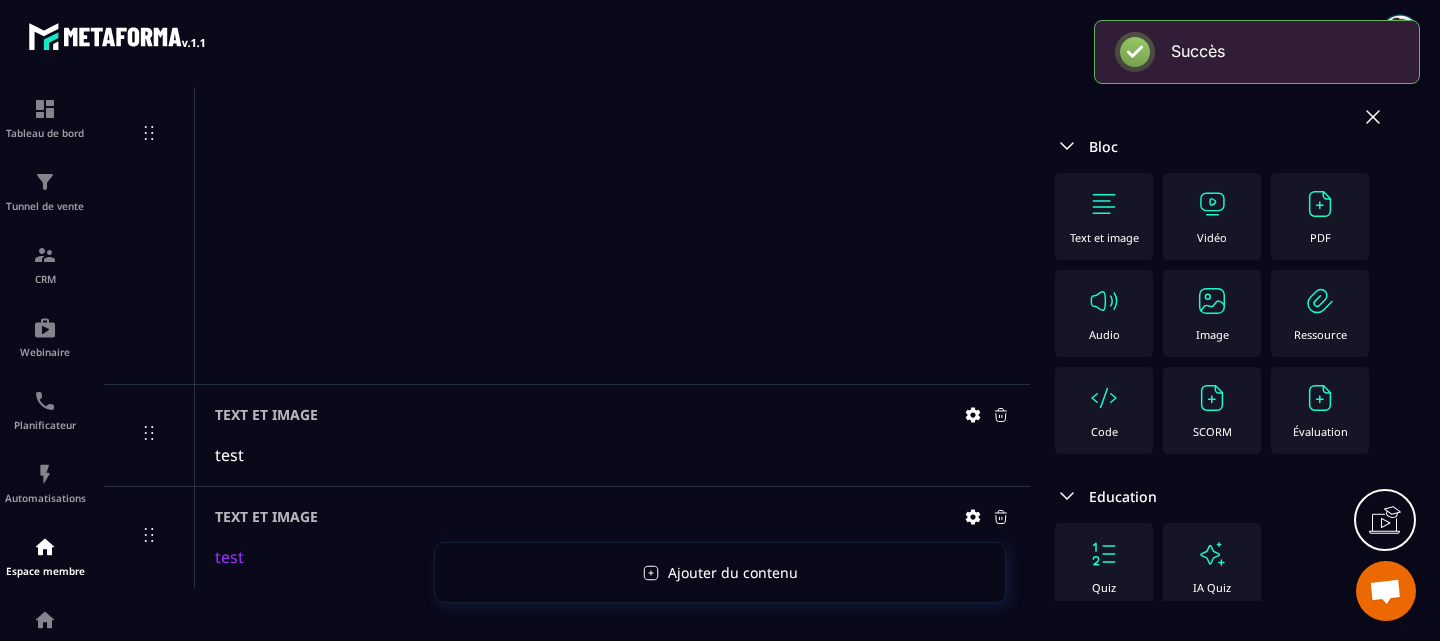 scroll, scrollTop: 401, scrollLeft: 0, axis: vertical 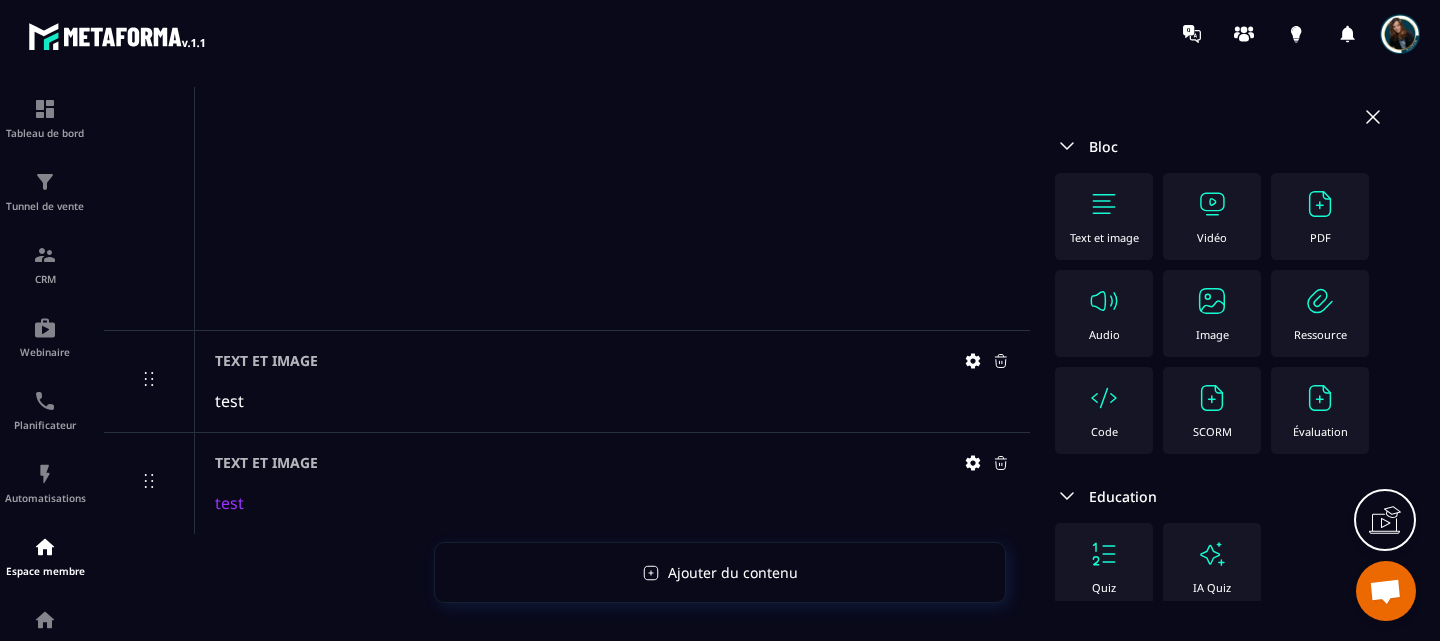 click at bounding box center [612, 101] 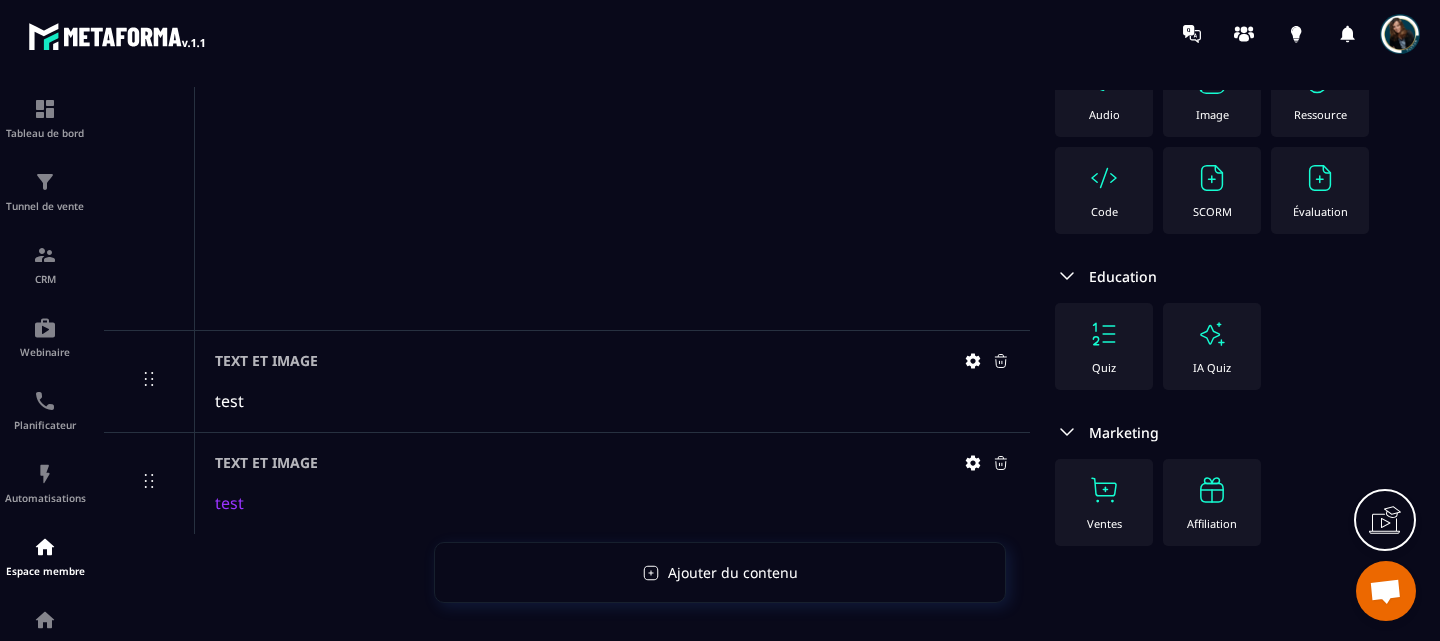 scroll, scrollTop: 410, scrollLeft: 0, axis: vertical 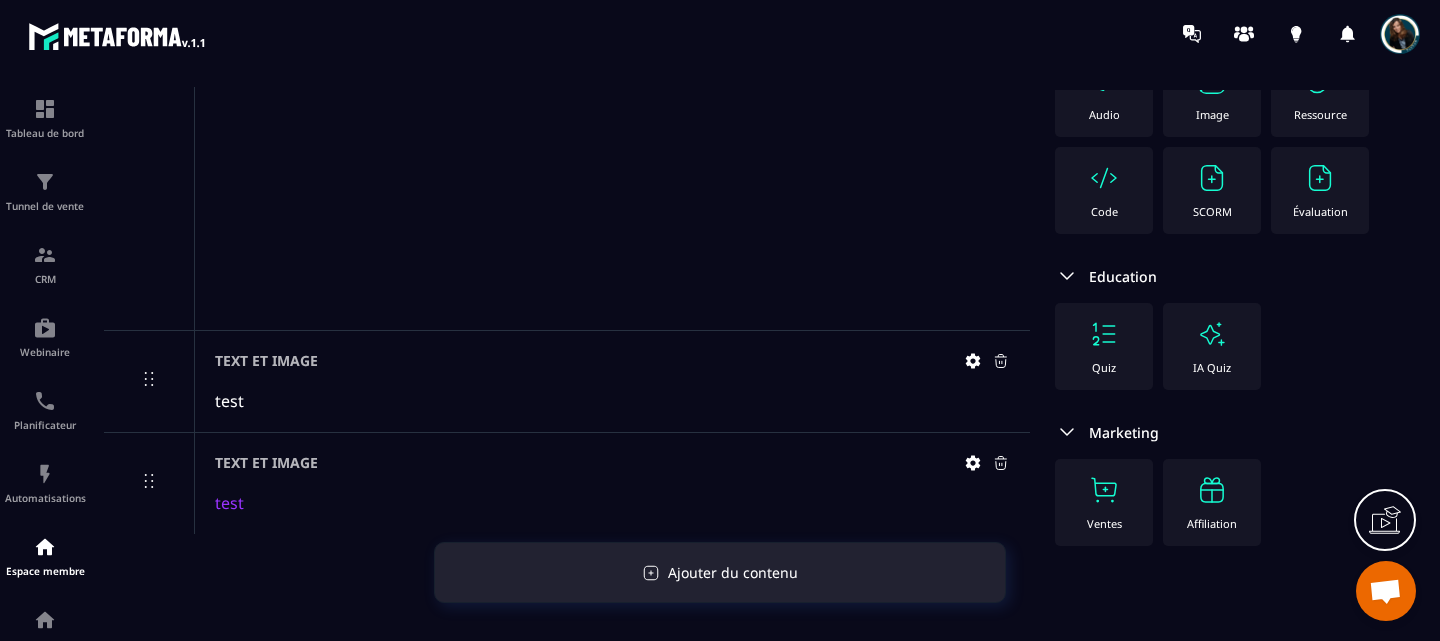 click on "Ajouter du contenu" 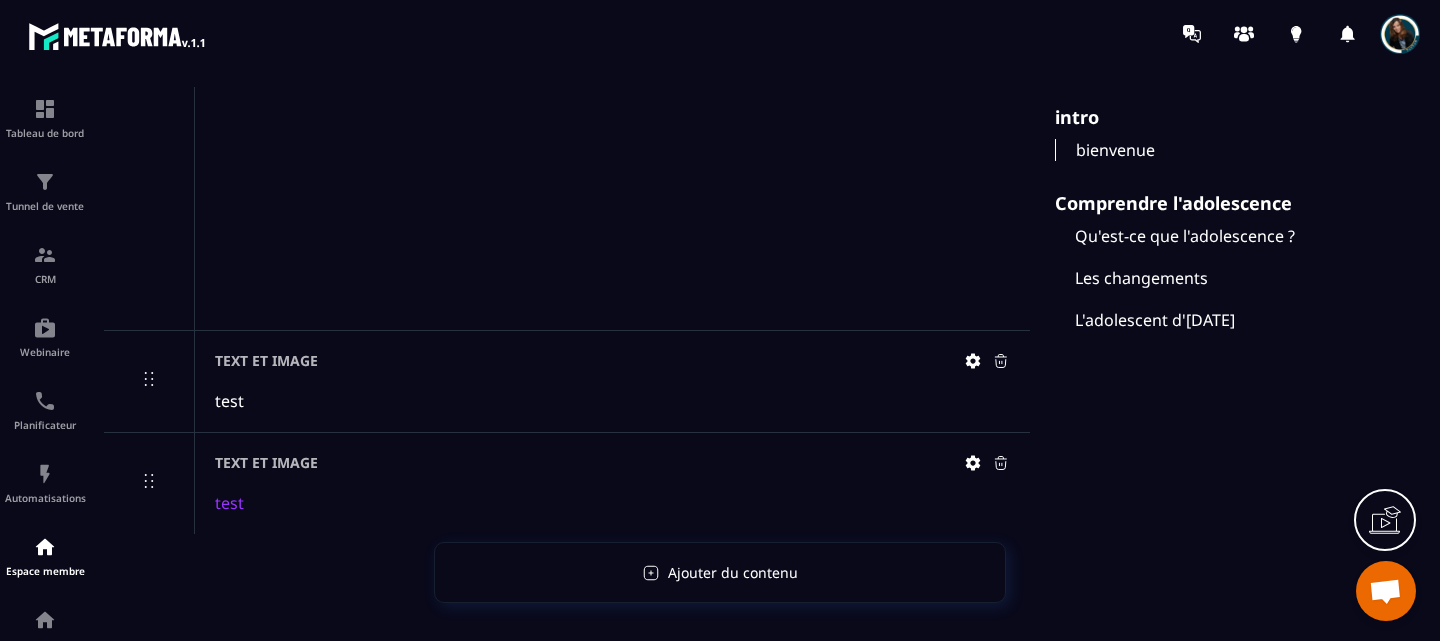 click on "bienvenue" at bounding box center (1220, 150) 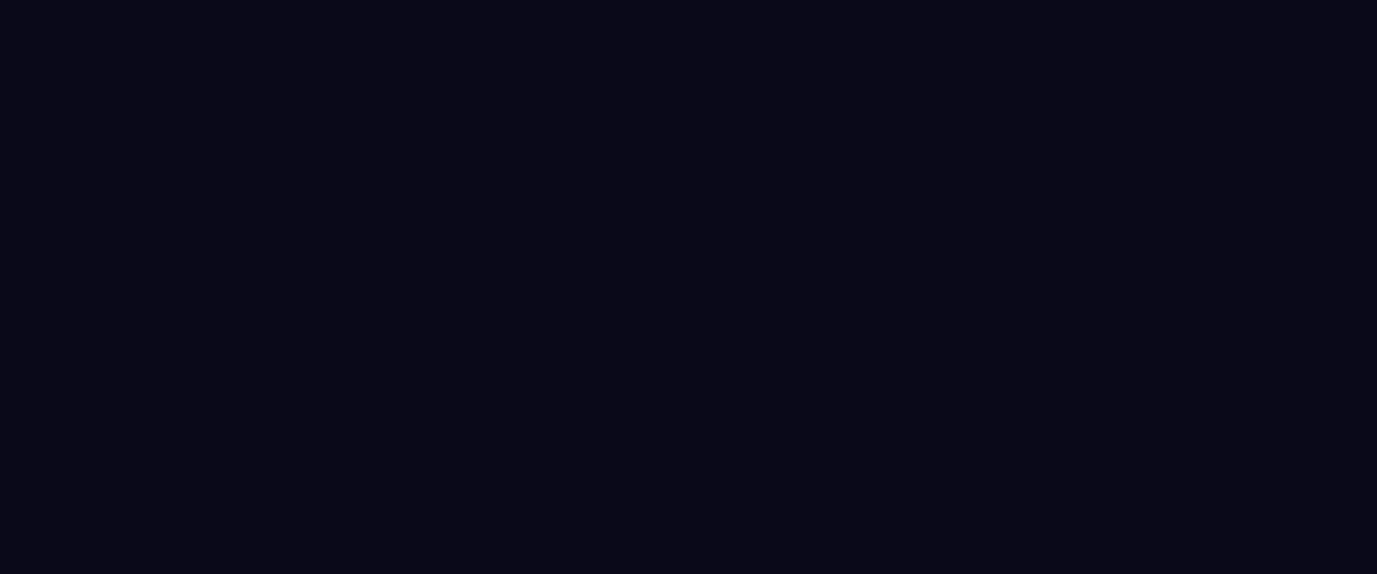 scroll, scrollTop: 0, scrollLeft: 0, axis: both 